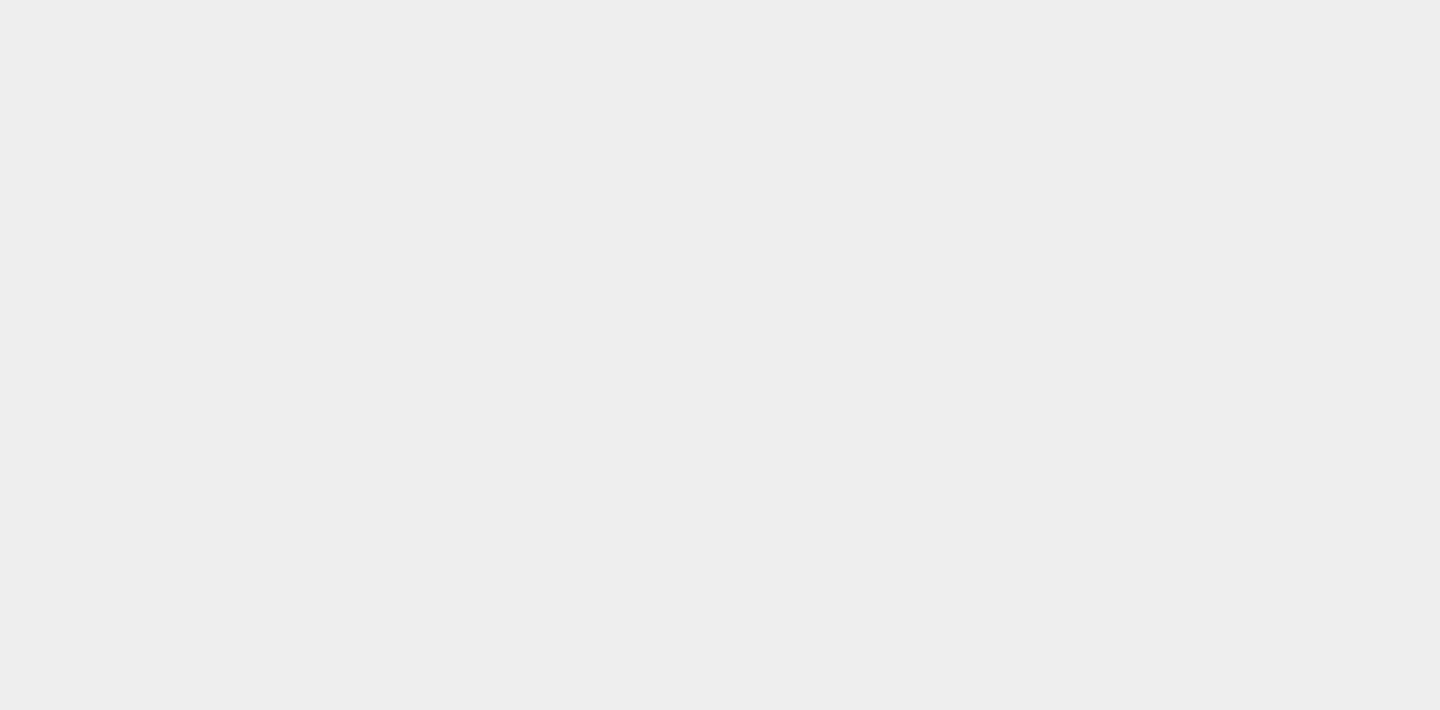 scroll, scrollTop: 0, scrollLeft: 0, axis: both 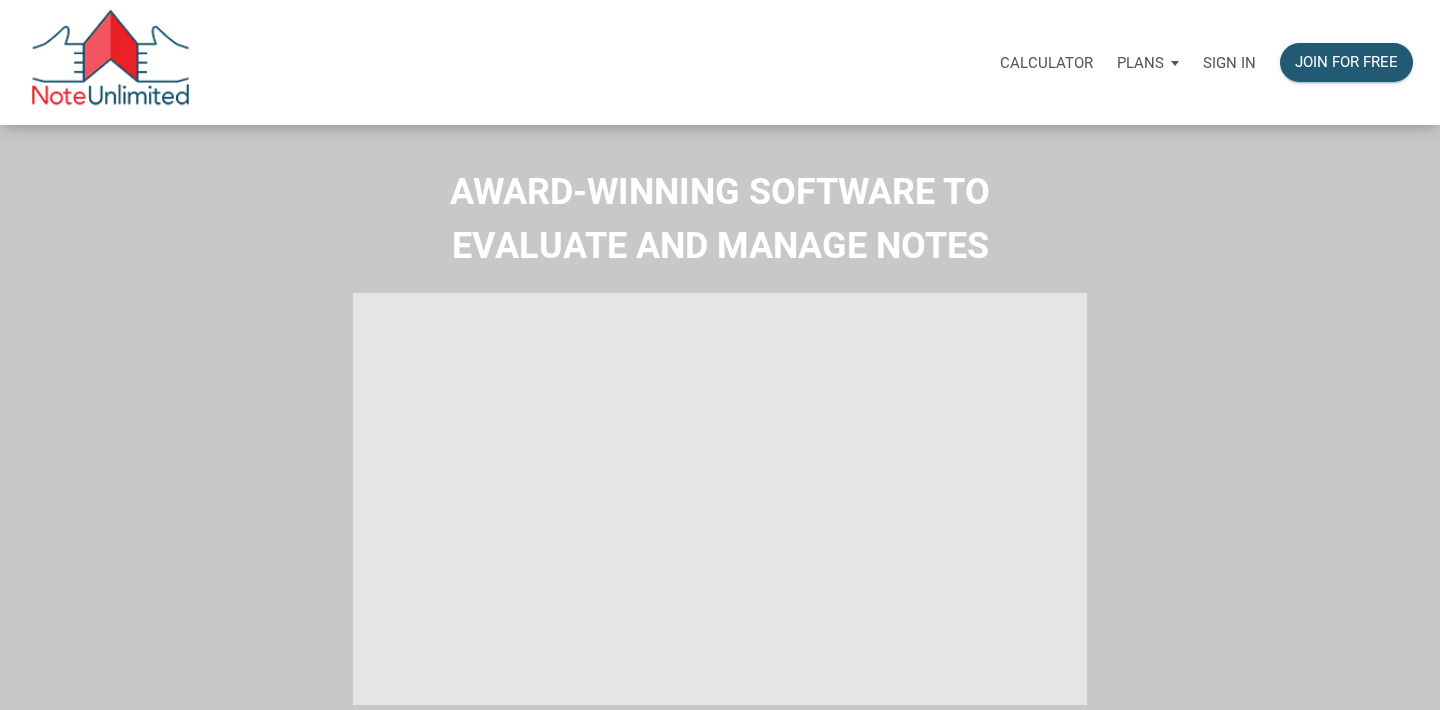 select 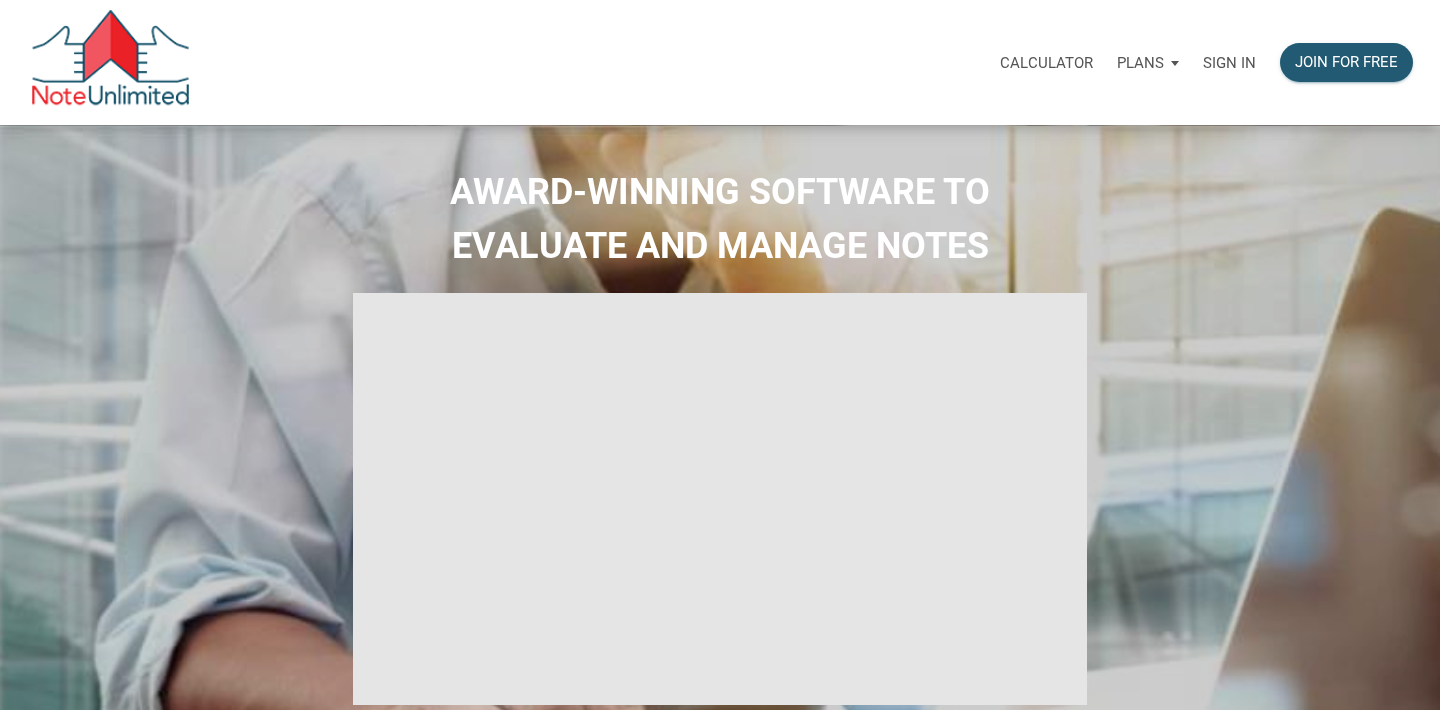 type on "Introduction to new features" 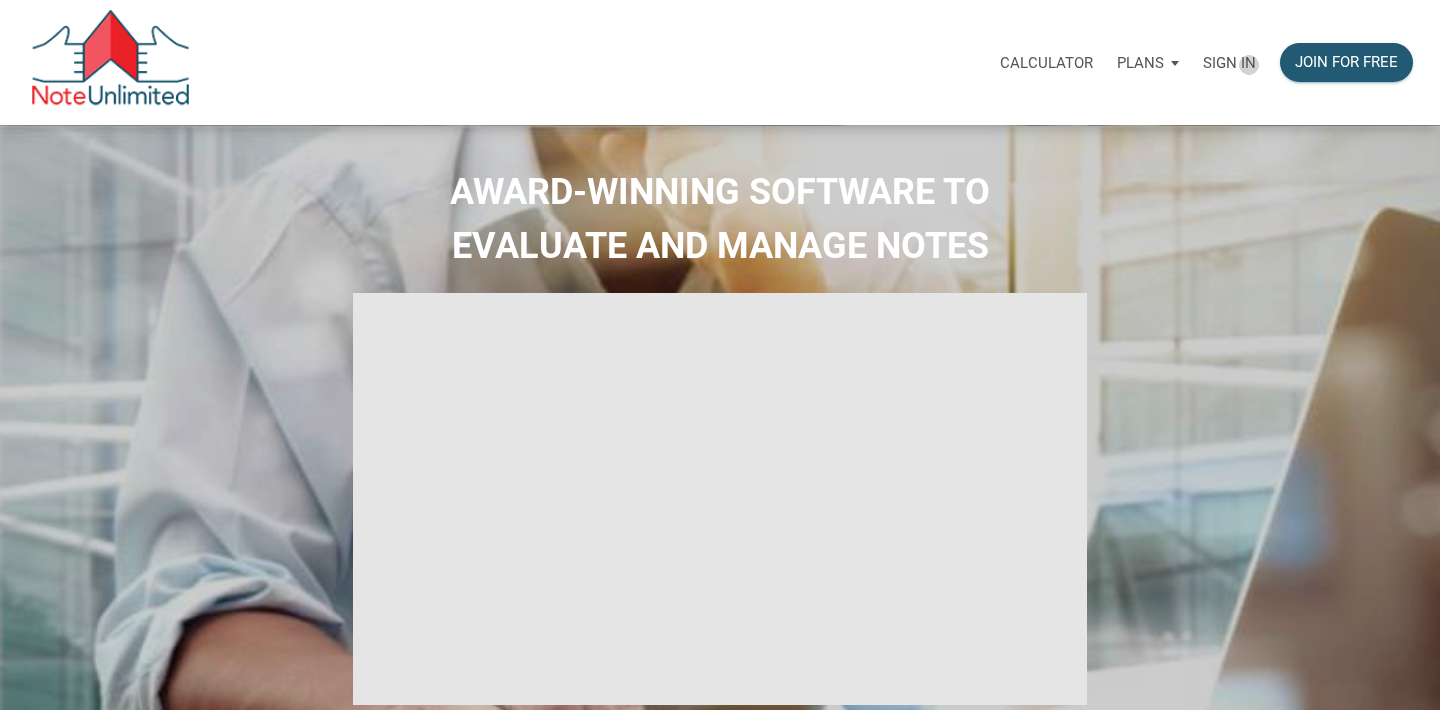 click on "Sign in" at bounding box center (1229, 63) 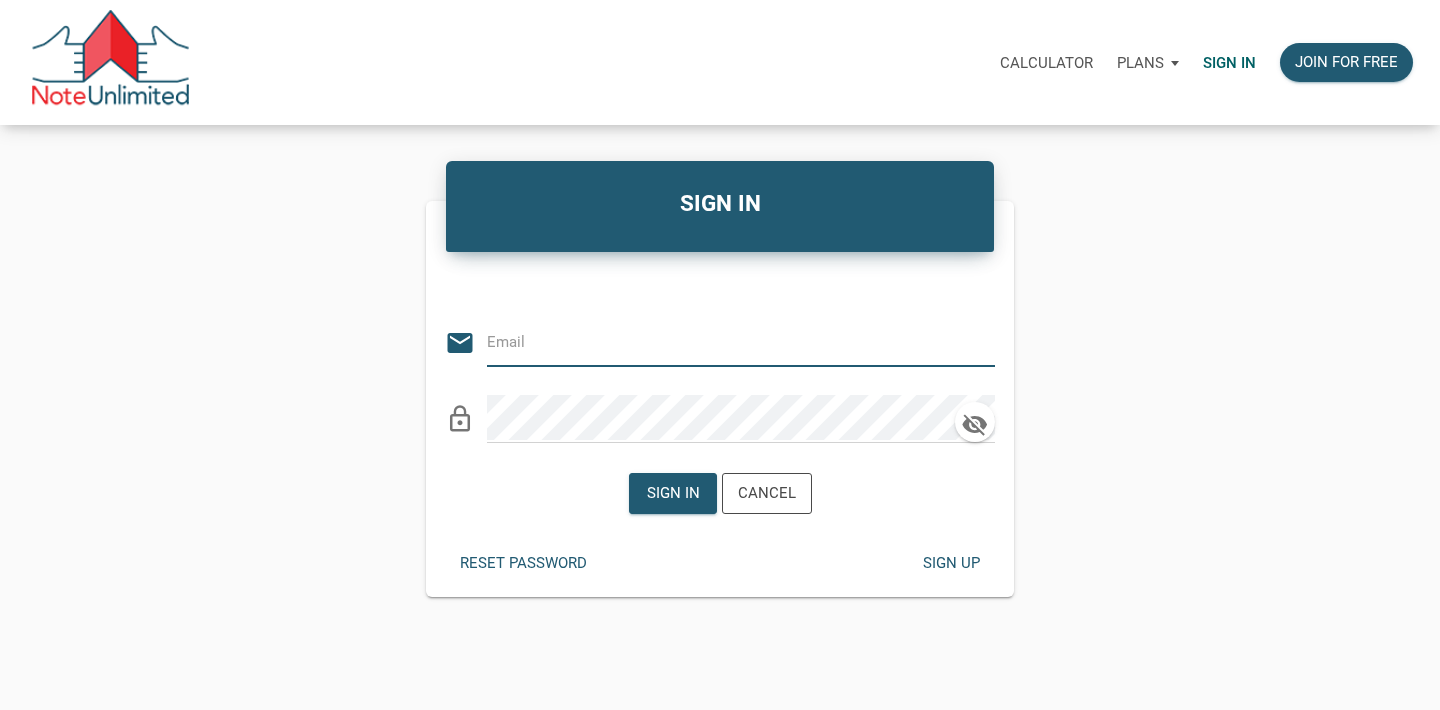 type on "[EMAIL]" 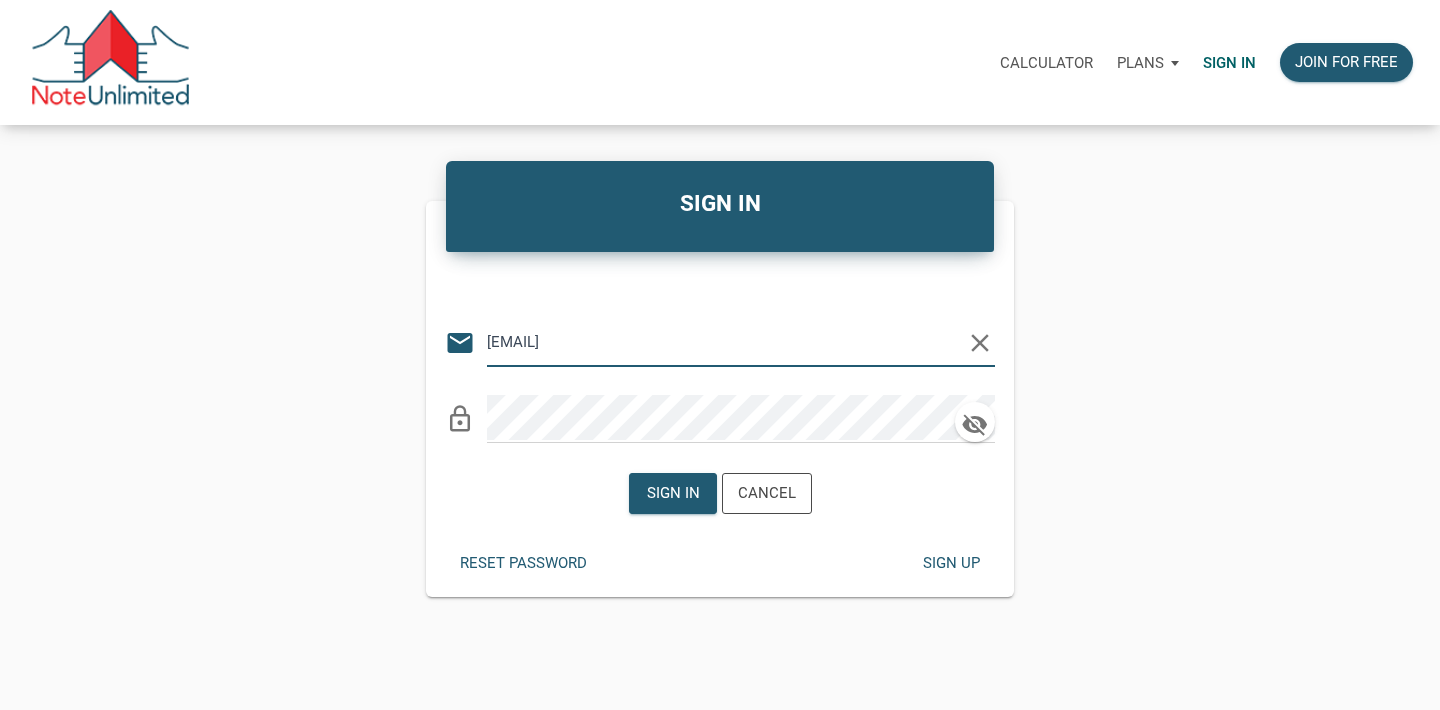 click on "Sign in     Cancel" at bounding box center [720, 493] 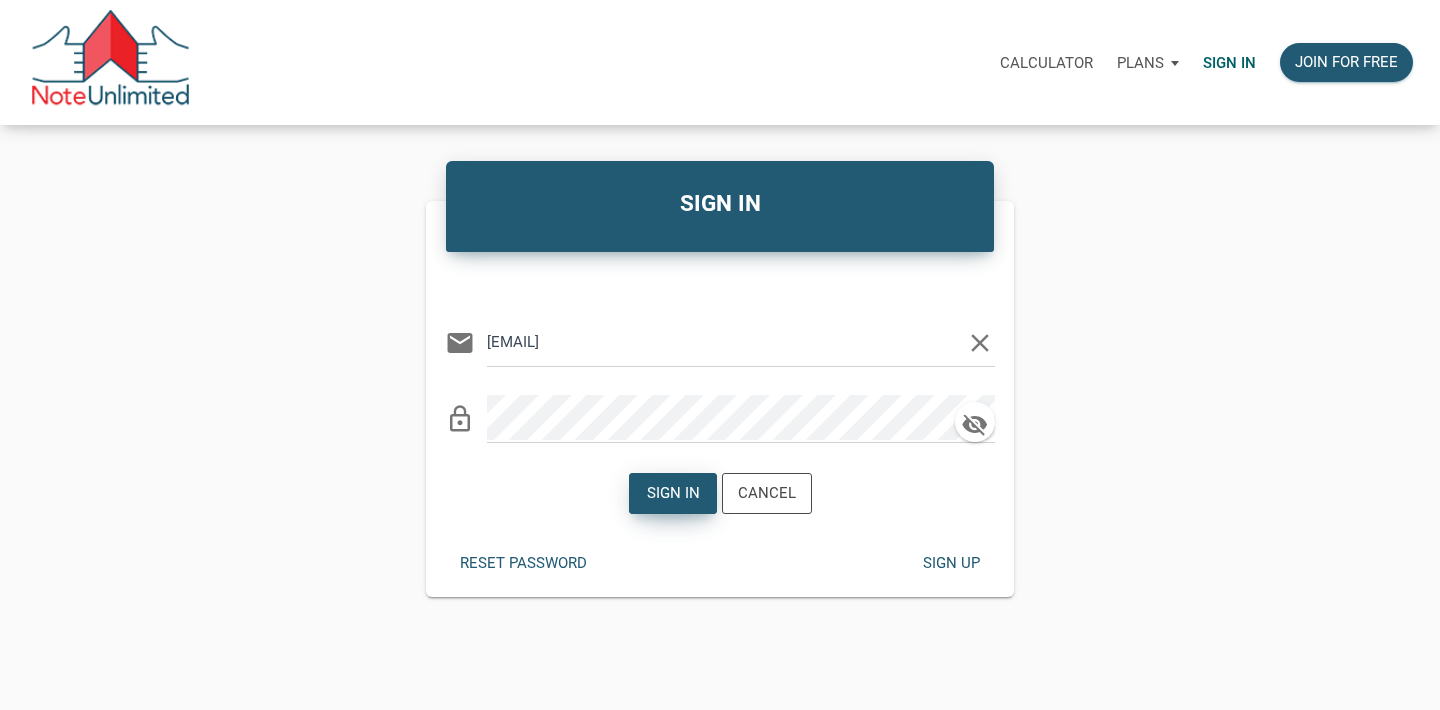 click on "Sign in" at bounding box center [673, 493] 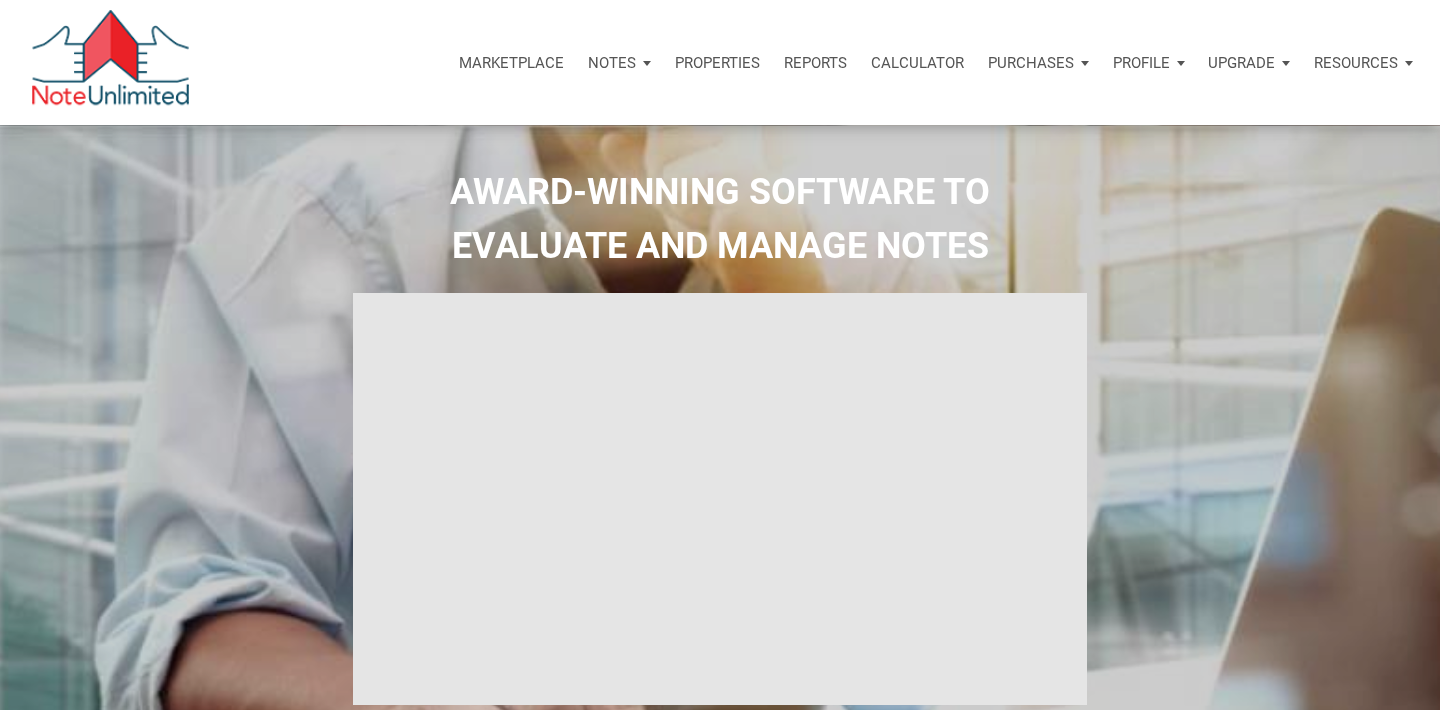 type on "Introduction to new features" 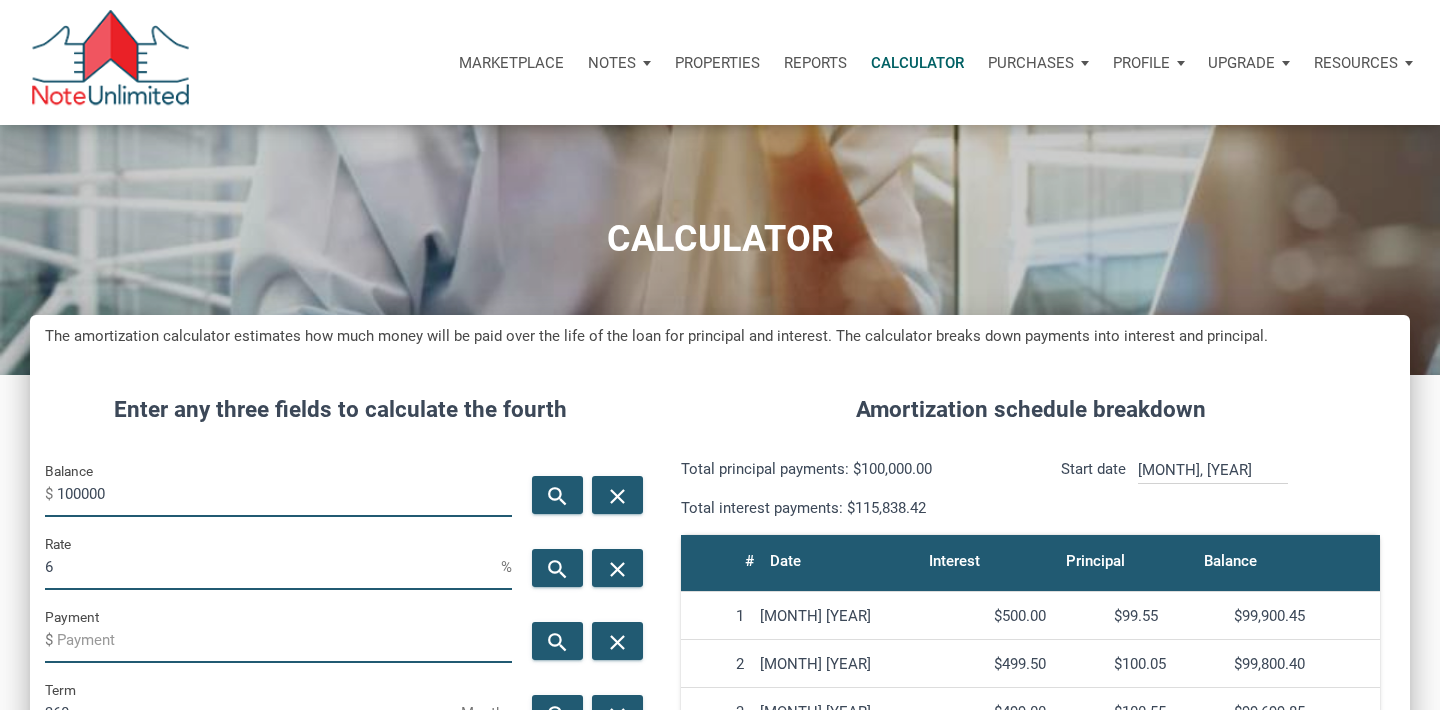 scroll, scrollTop: 999036, scrollLeft: 998620, axis: both 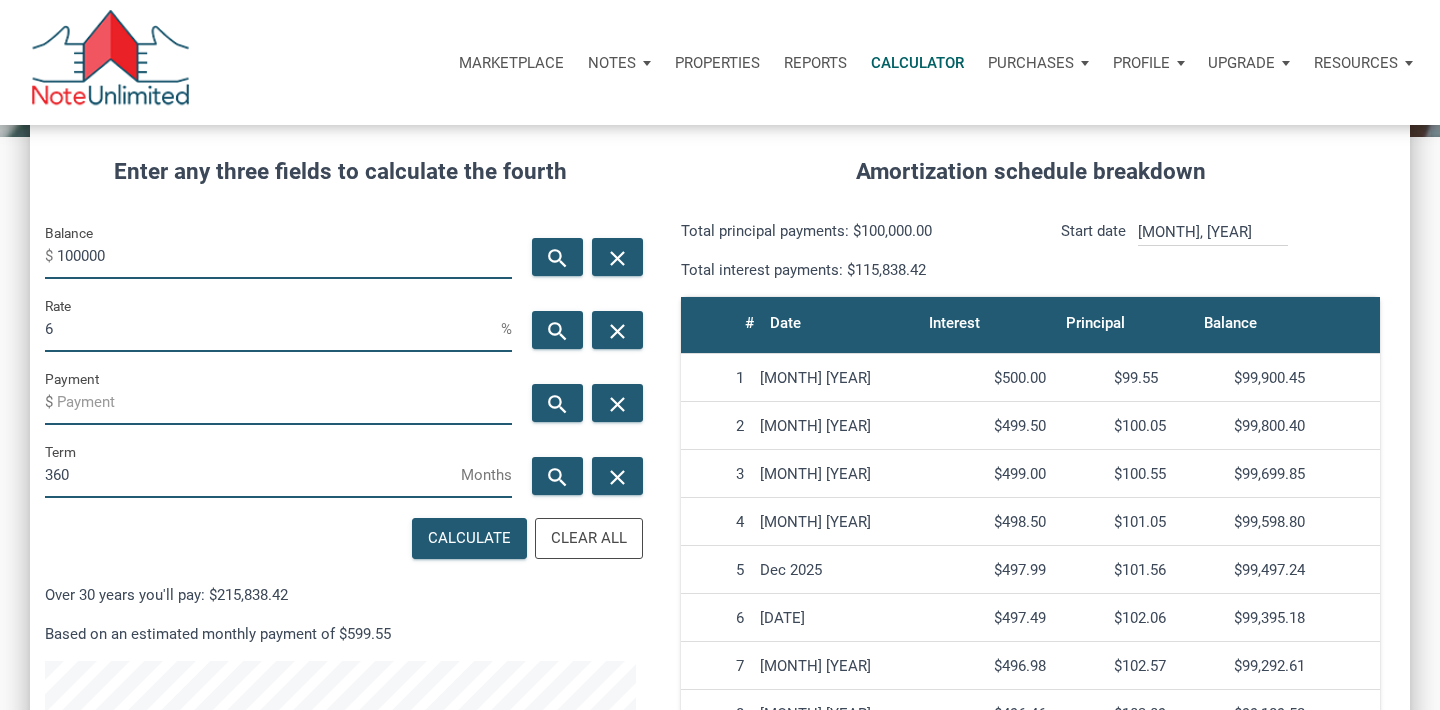 drag, startPoint x: 117, startPoint y: 259, endPoint x: 0, endPoint y: 242, distance: 118.22859 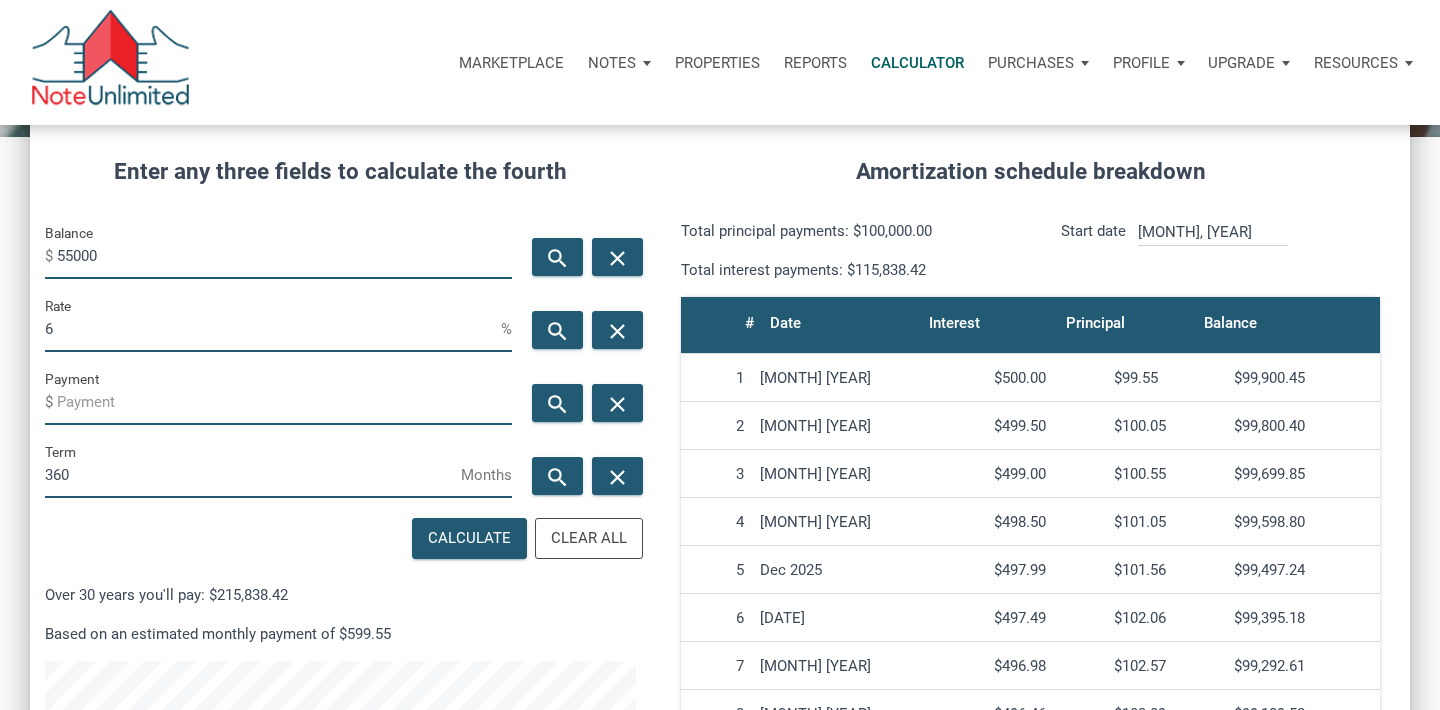 type on "55000" 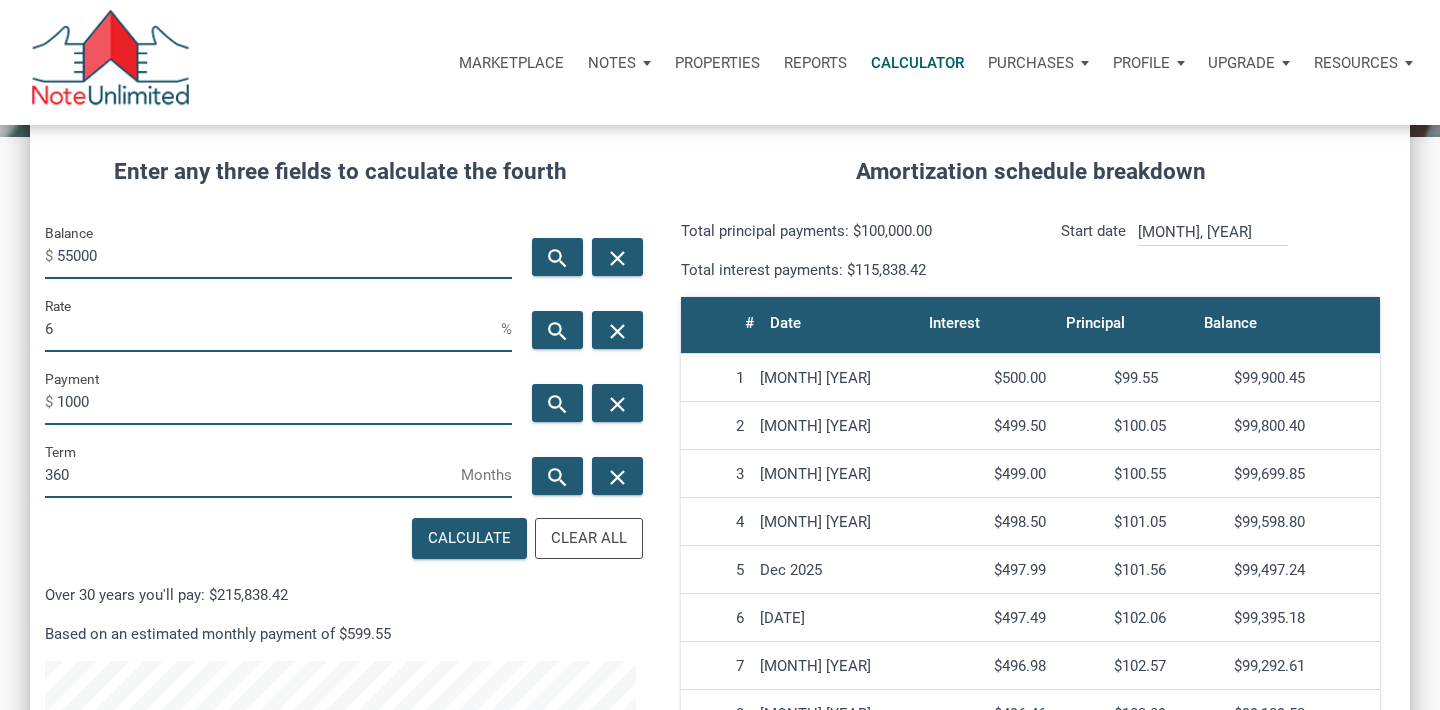 type on "-1000" 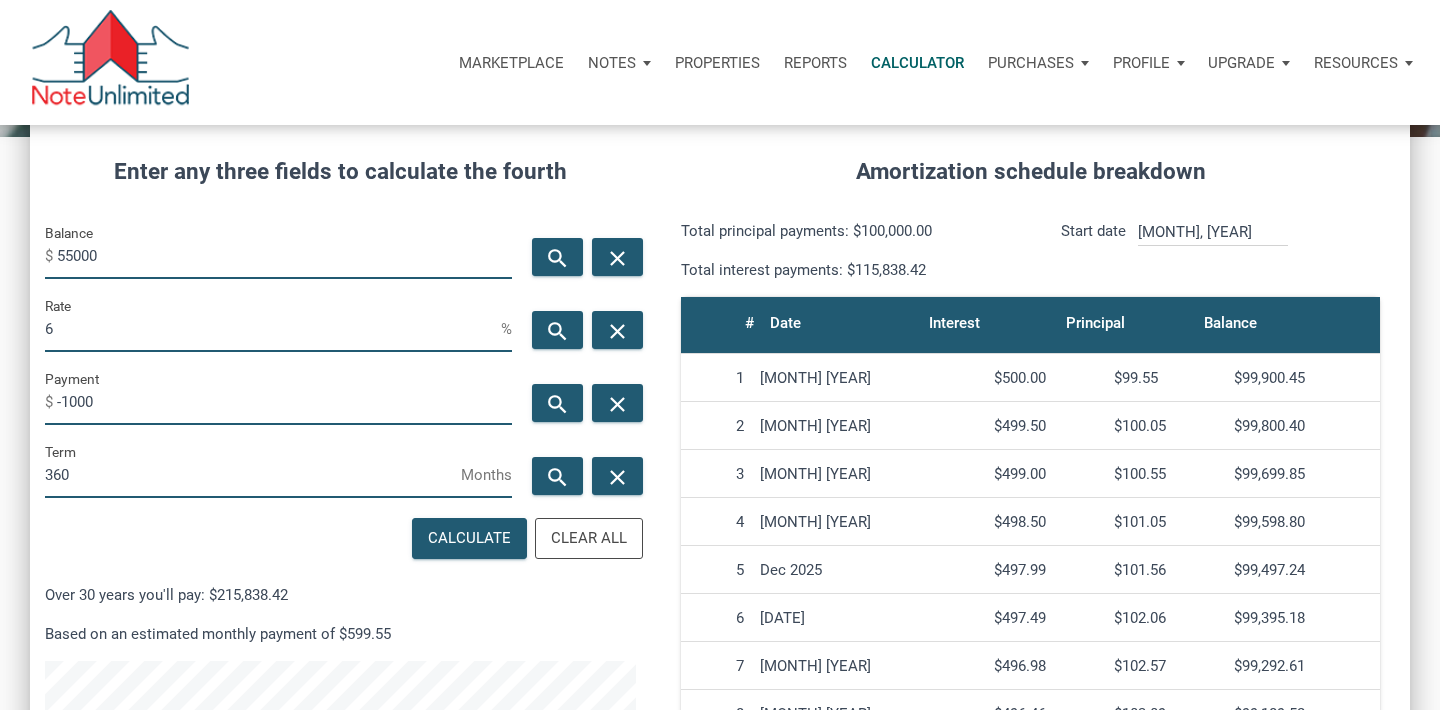 drag, startPoint x: 86, startPoint y: 476, endPoint x: 0, endPoint y: 476, distance: 86 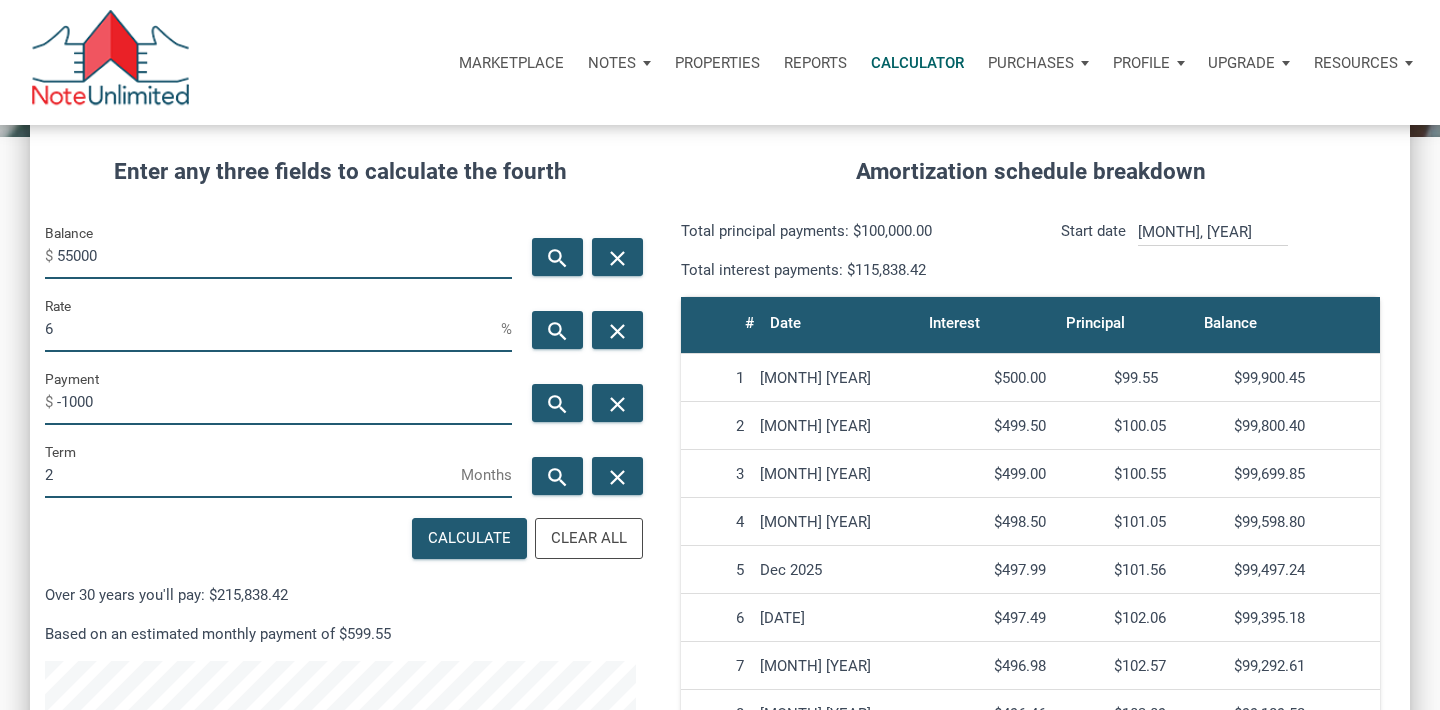 scroll, scrollTop: 999012, scrollLeft: 998620, axis: both 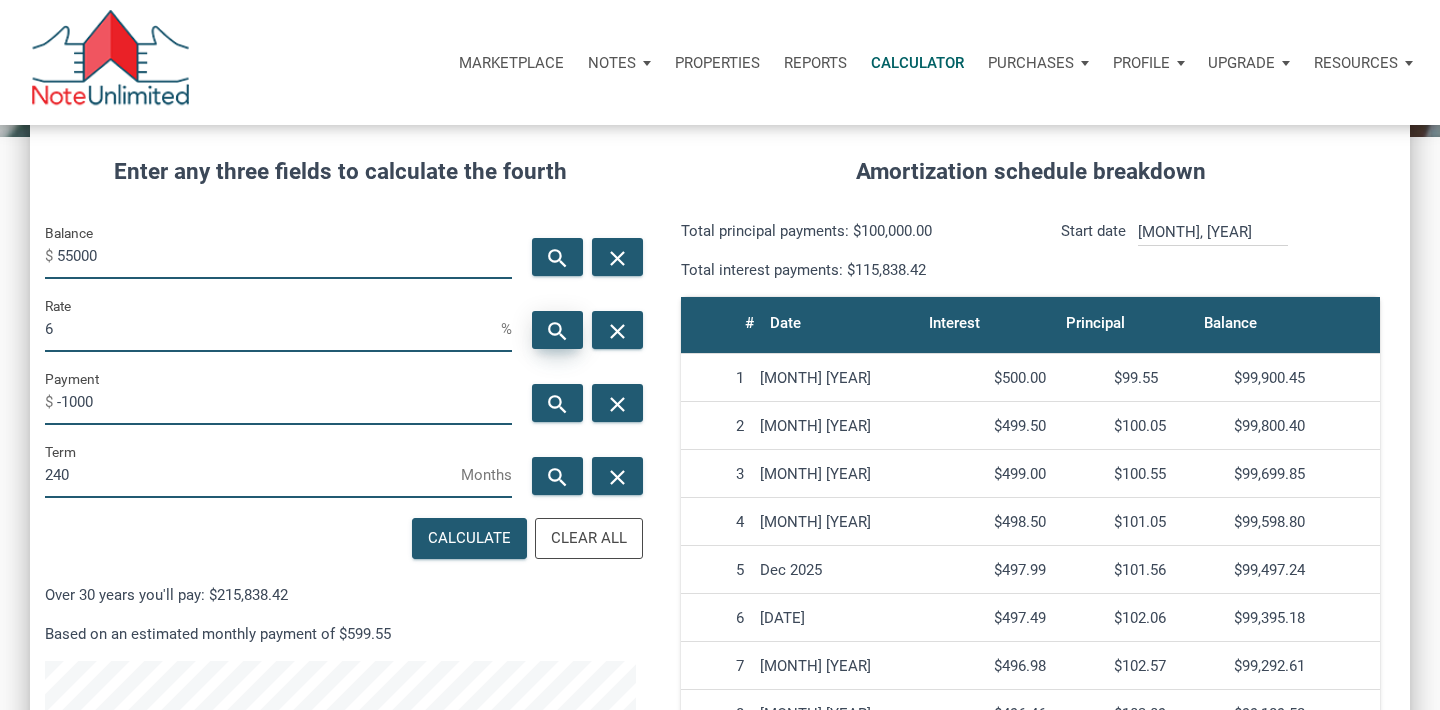 type on "240" 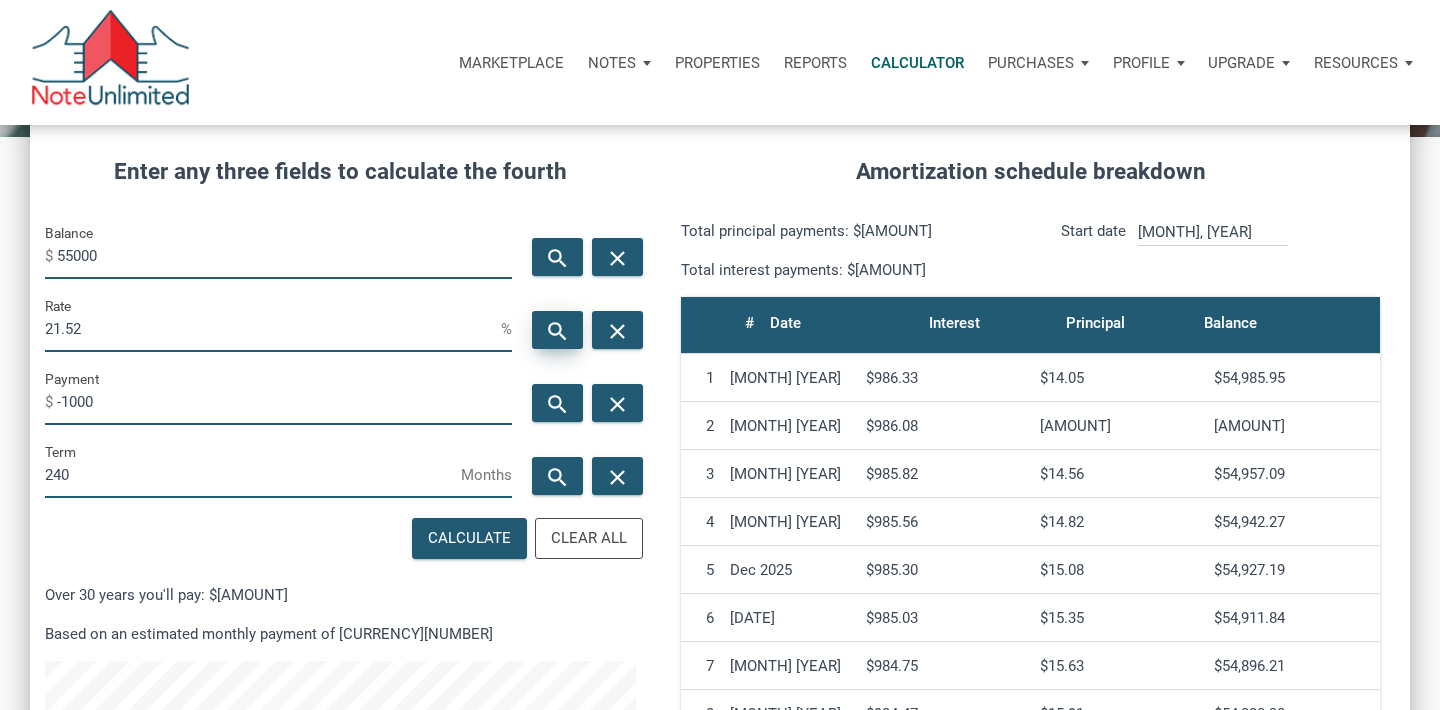 scroll, scrollTop: 999036, scrollLeft: 998620, axis: both 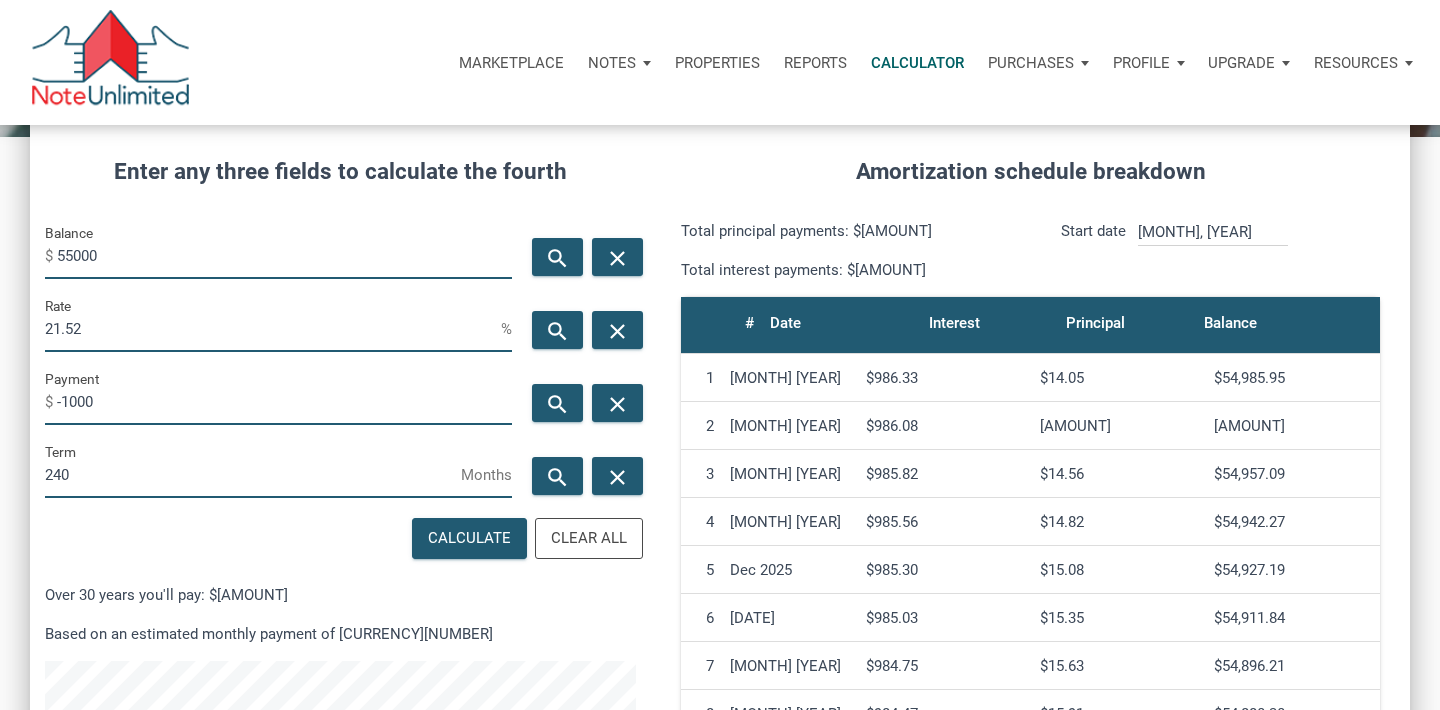 drag, startPoint x: 84, startPoint y: 478, endPoint x: 0, endPoint y: 460, distance: 85.90693 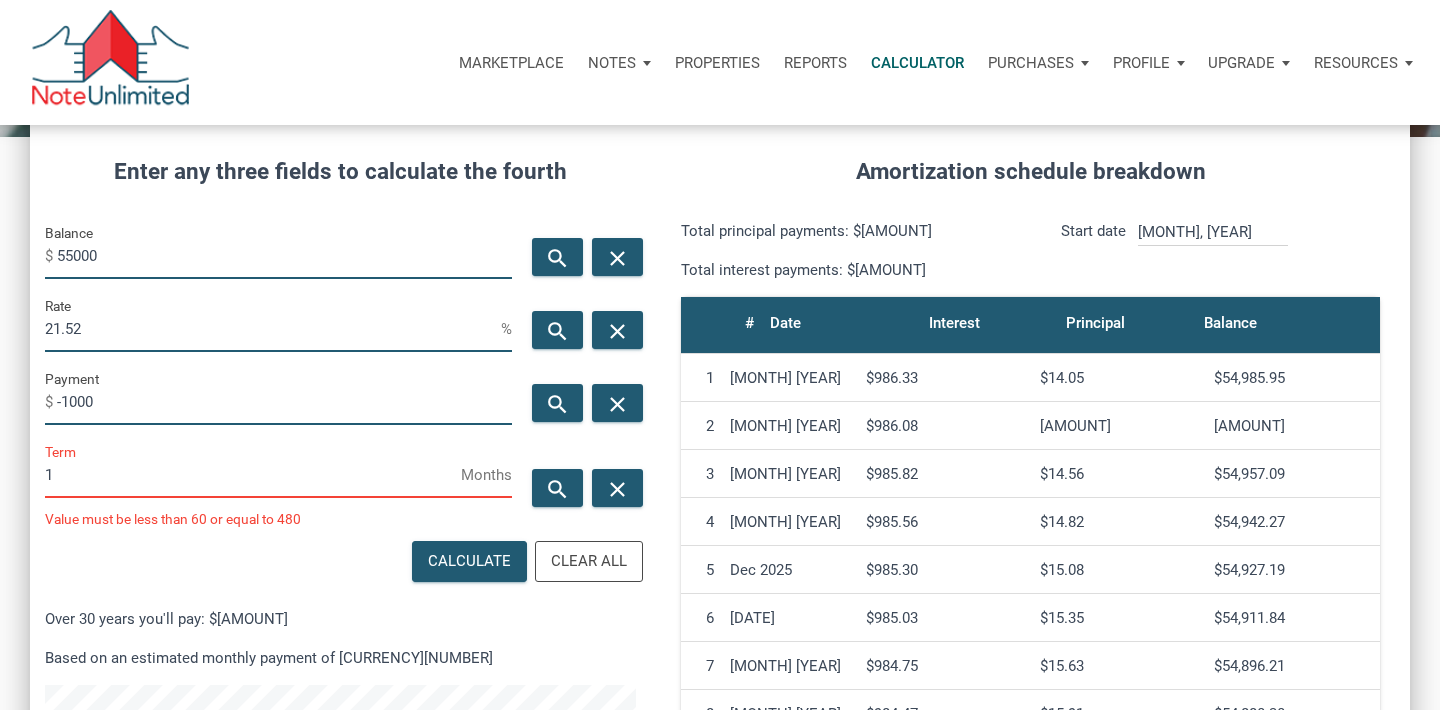 scroll, scrollTop: 999012, scrollLeft: 998620, axis: both 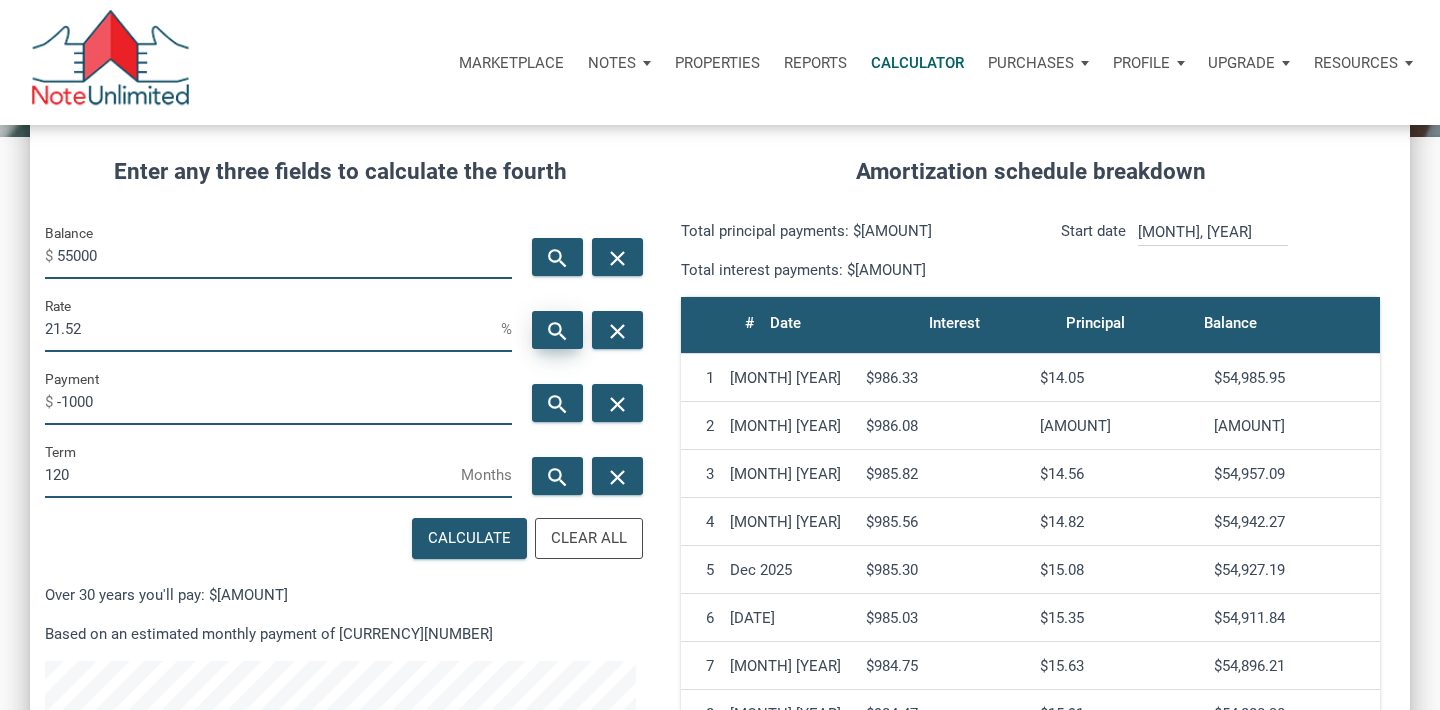type on "120" 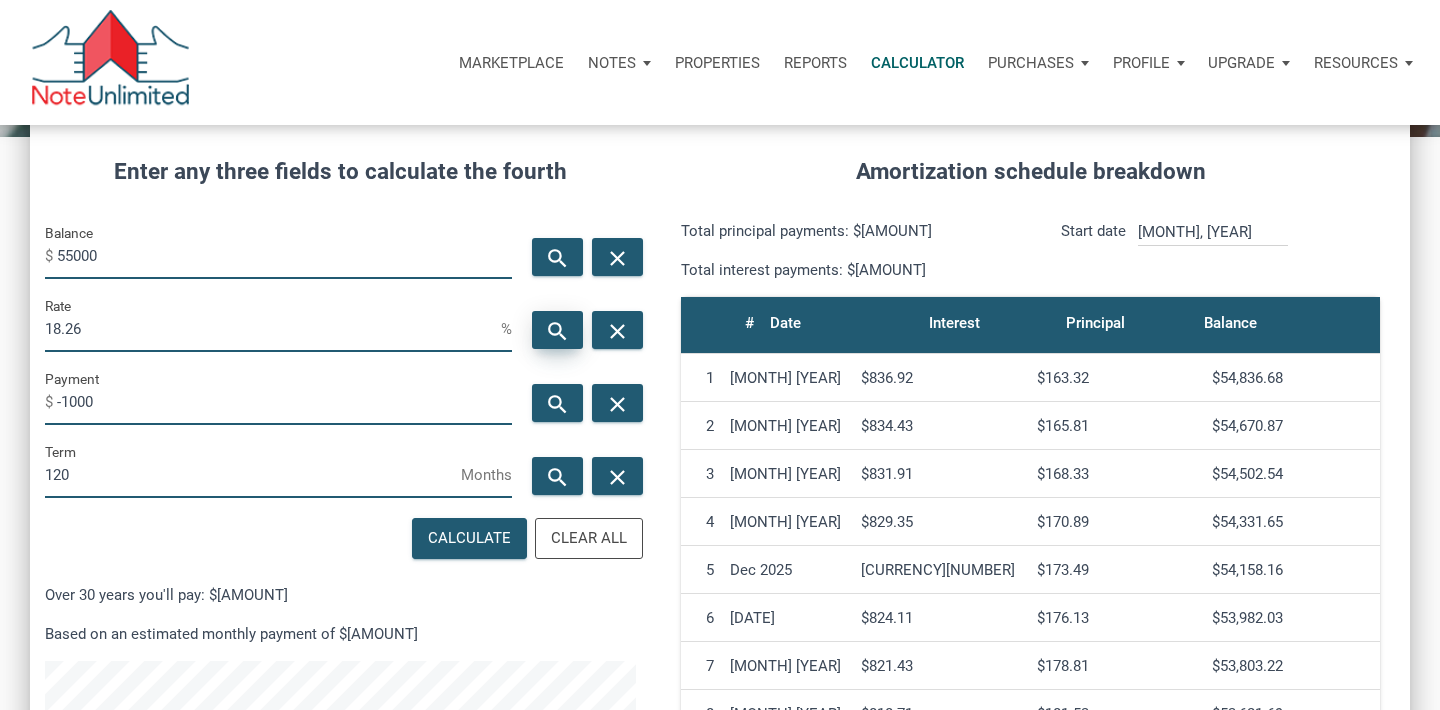 scroll, scrollTop: 999036, scrollLeft: 998620, axis: both 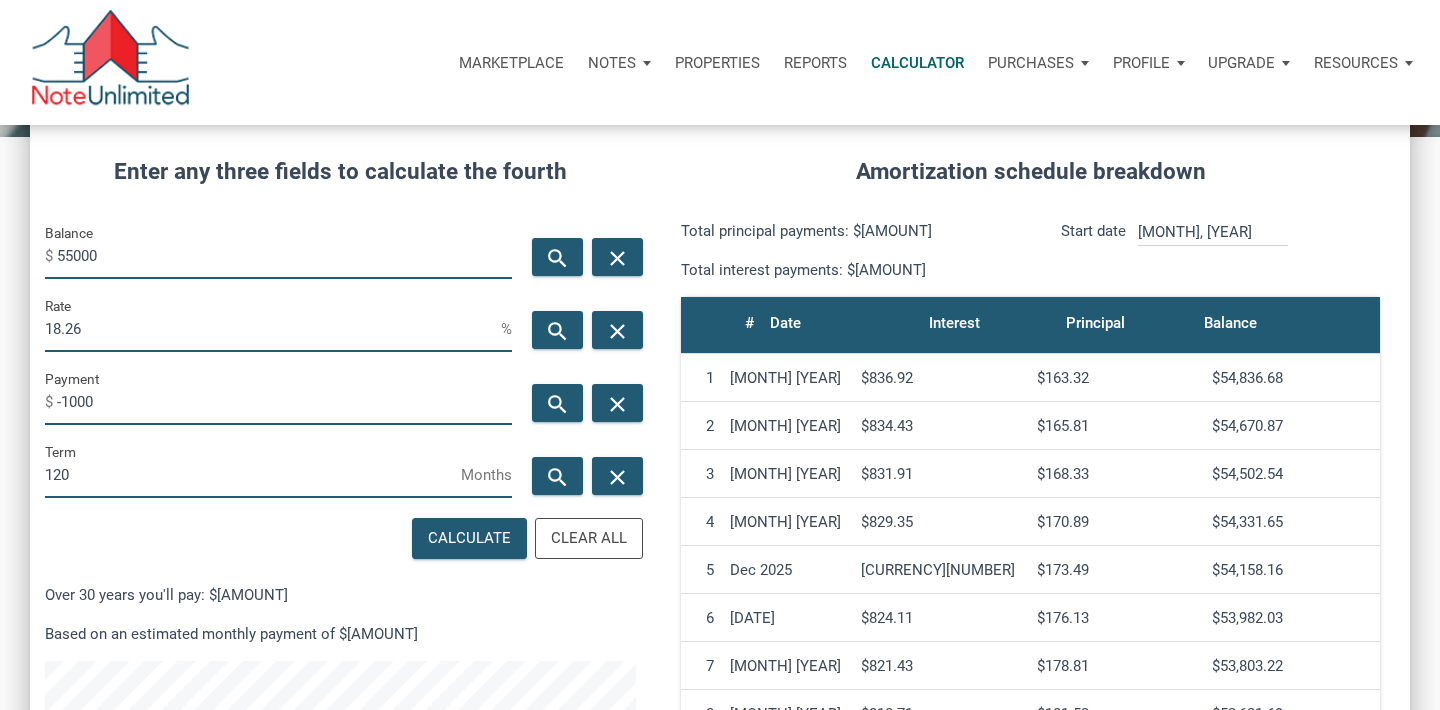 drag, startPoint x: 83, startPoint y: 485, endPoint x: 0, endPoint y: 459, distance: 86.977005 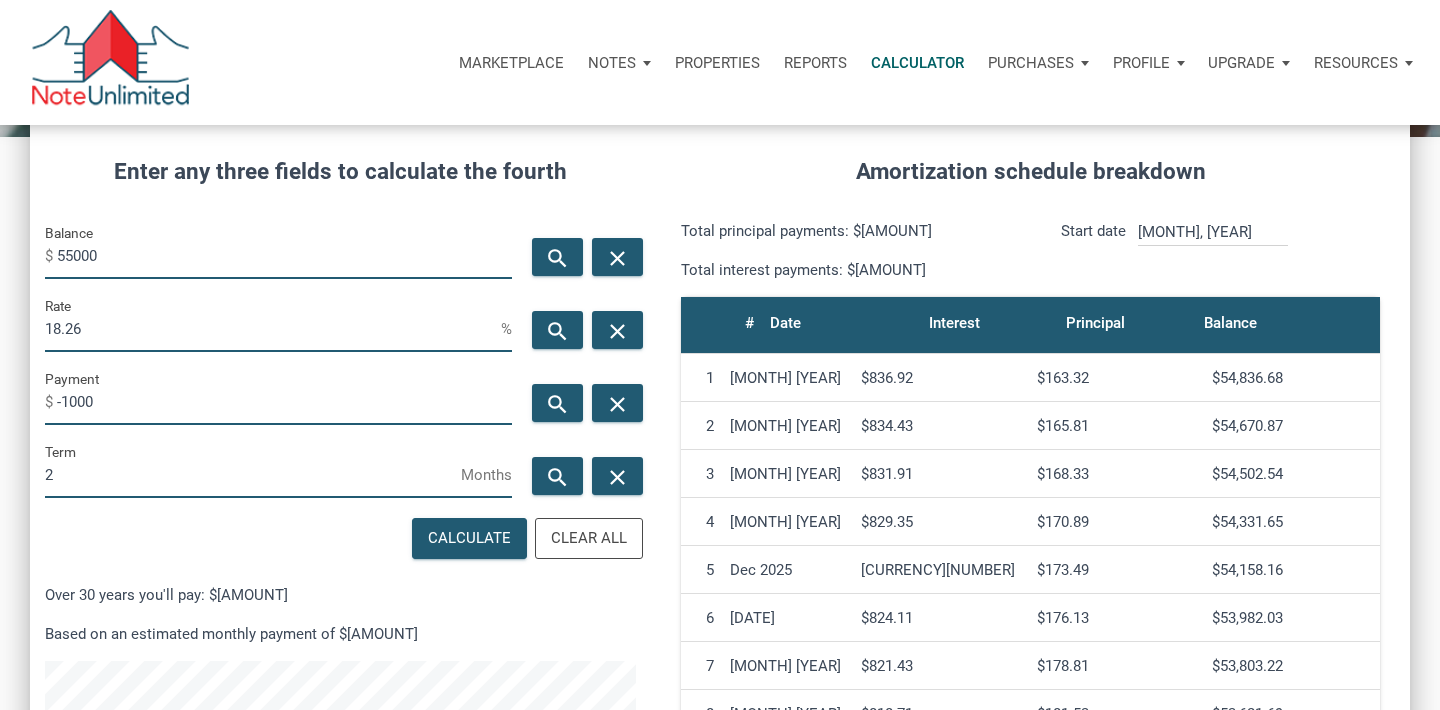 scroll, scrollTop: 999012, scrollLeft: 998620, axis: both 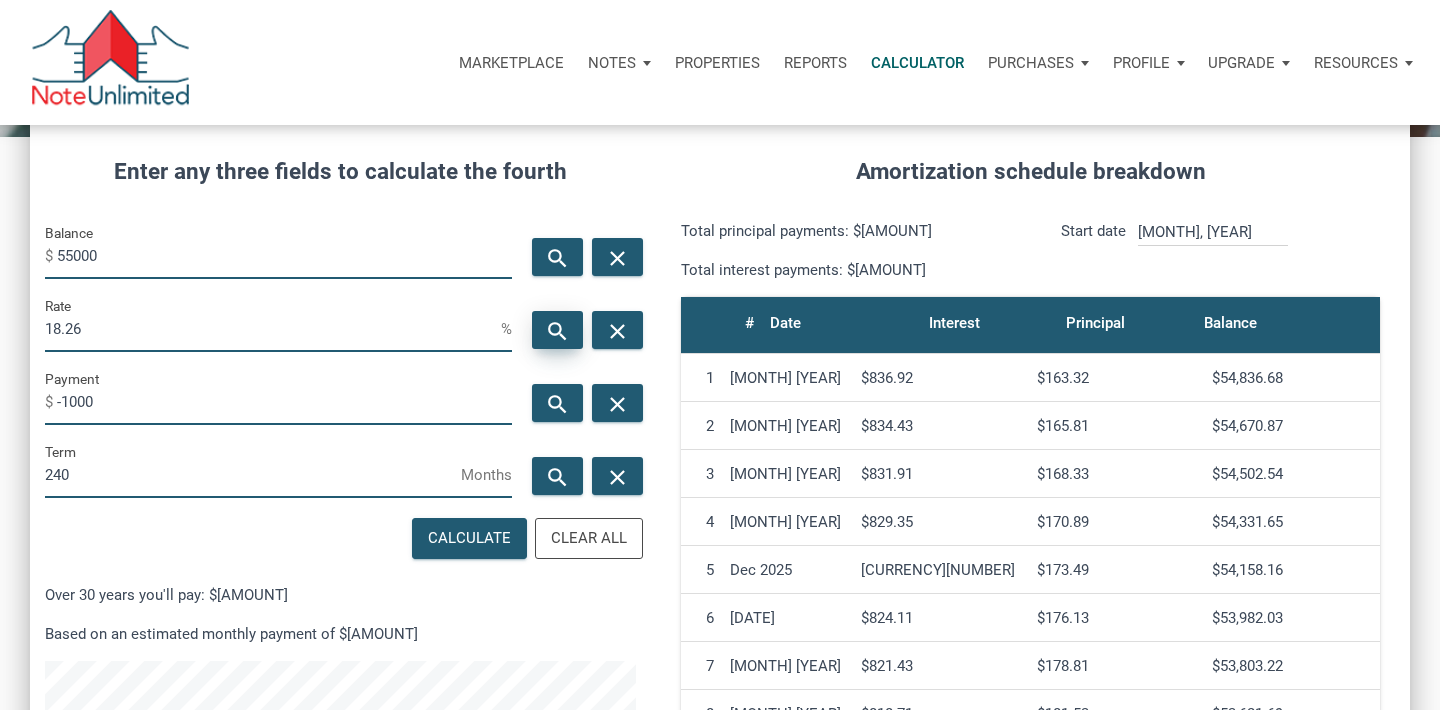 type on "240" 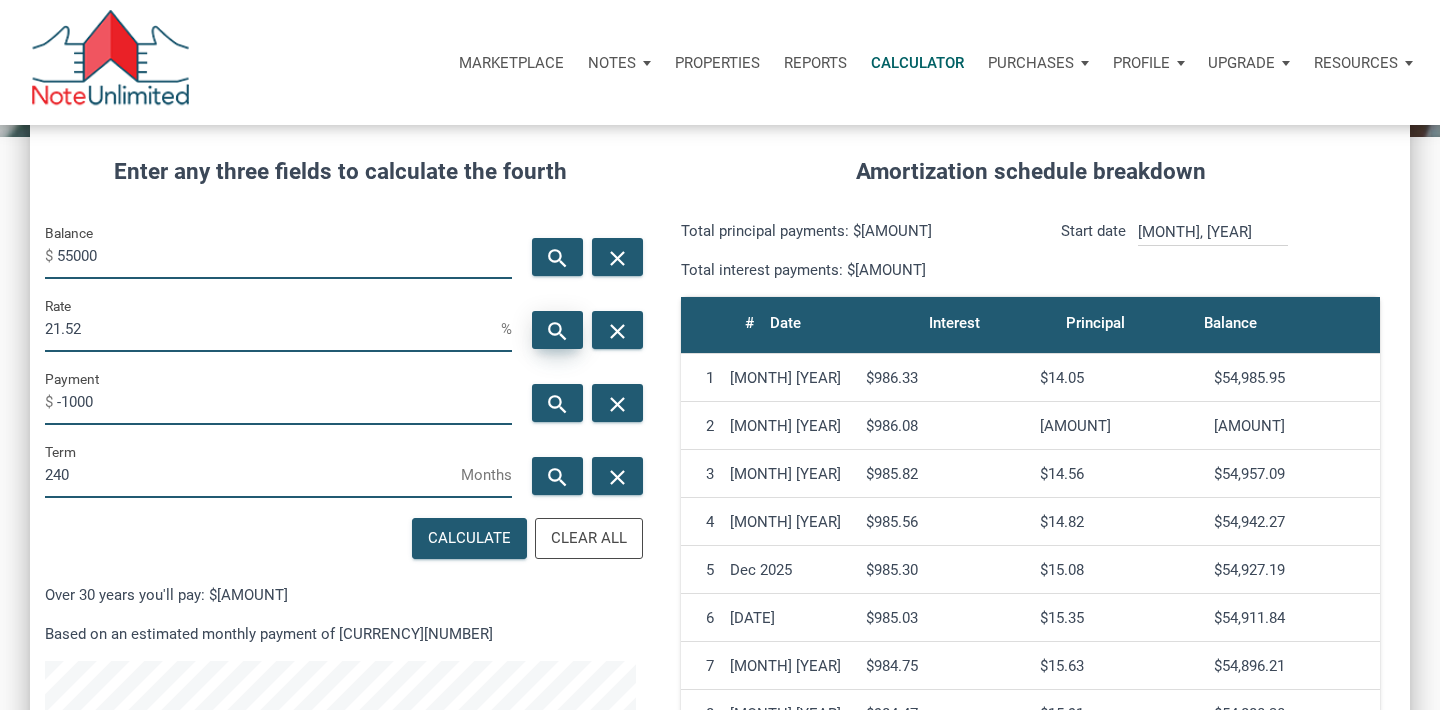 scroll, scrollTop: 999036, scrollLeft: 998620, axis: both 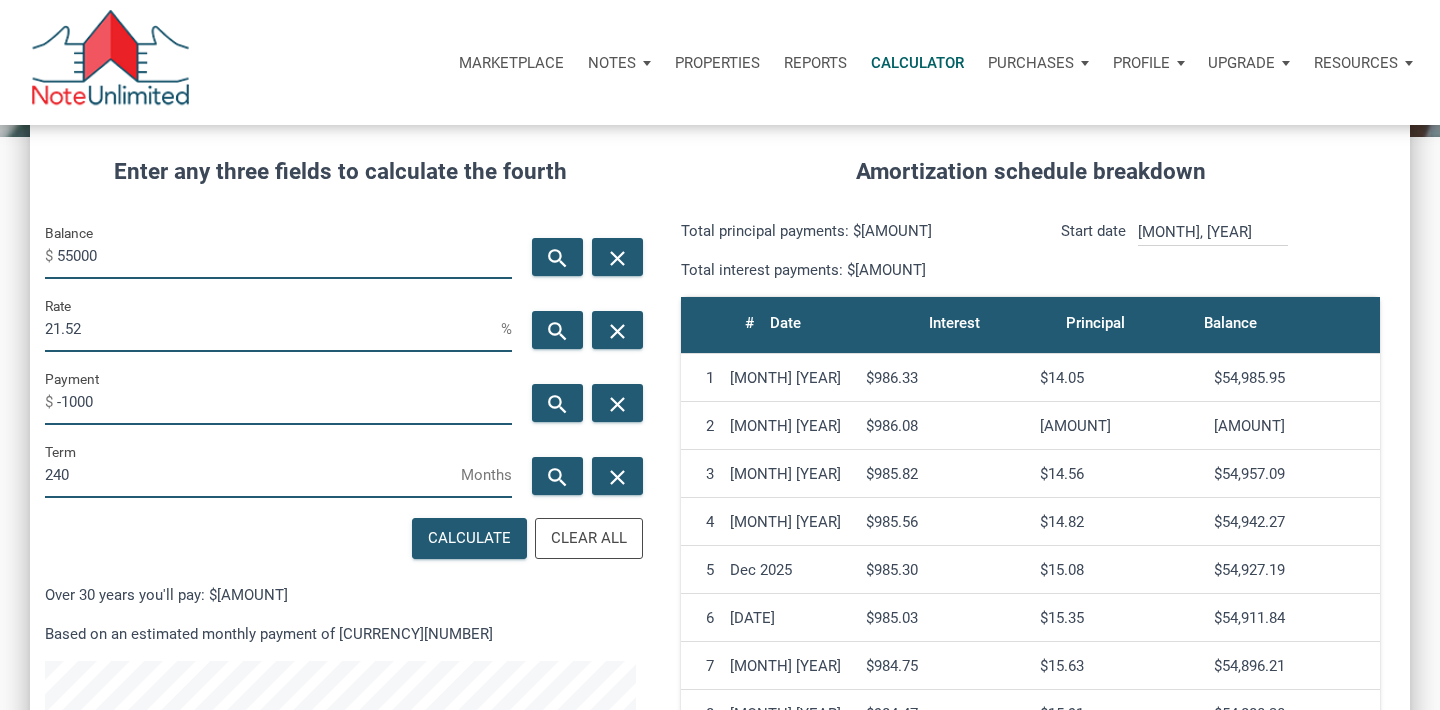 drag, startPoint x: 121, startPoint y: 404, endPoint x: 0, endPoint y: 395, distance: 121.33425 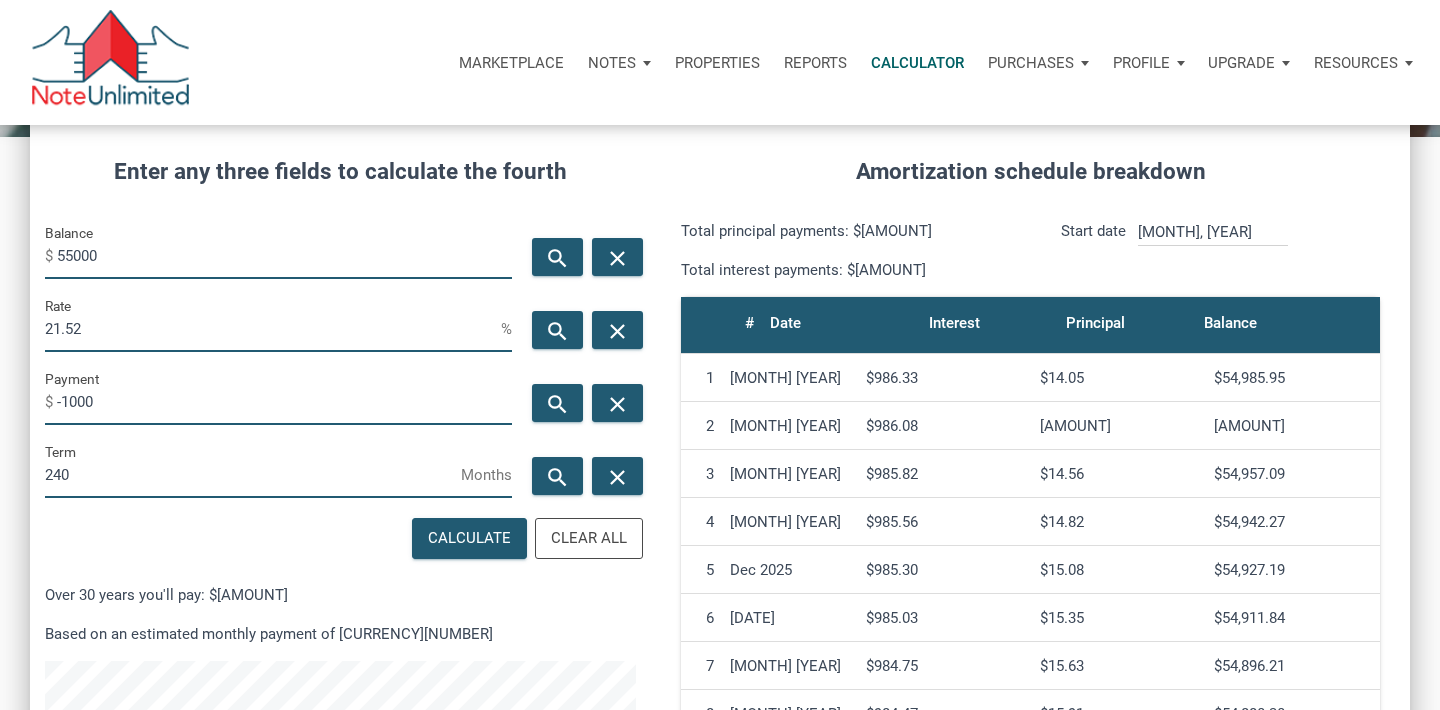 drag, startPoint x: 132, startPoint y: 260, endPoint x: 0, endPoint y: 227, distance: 136.06248 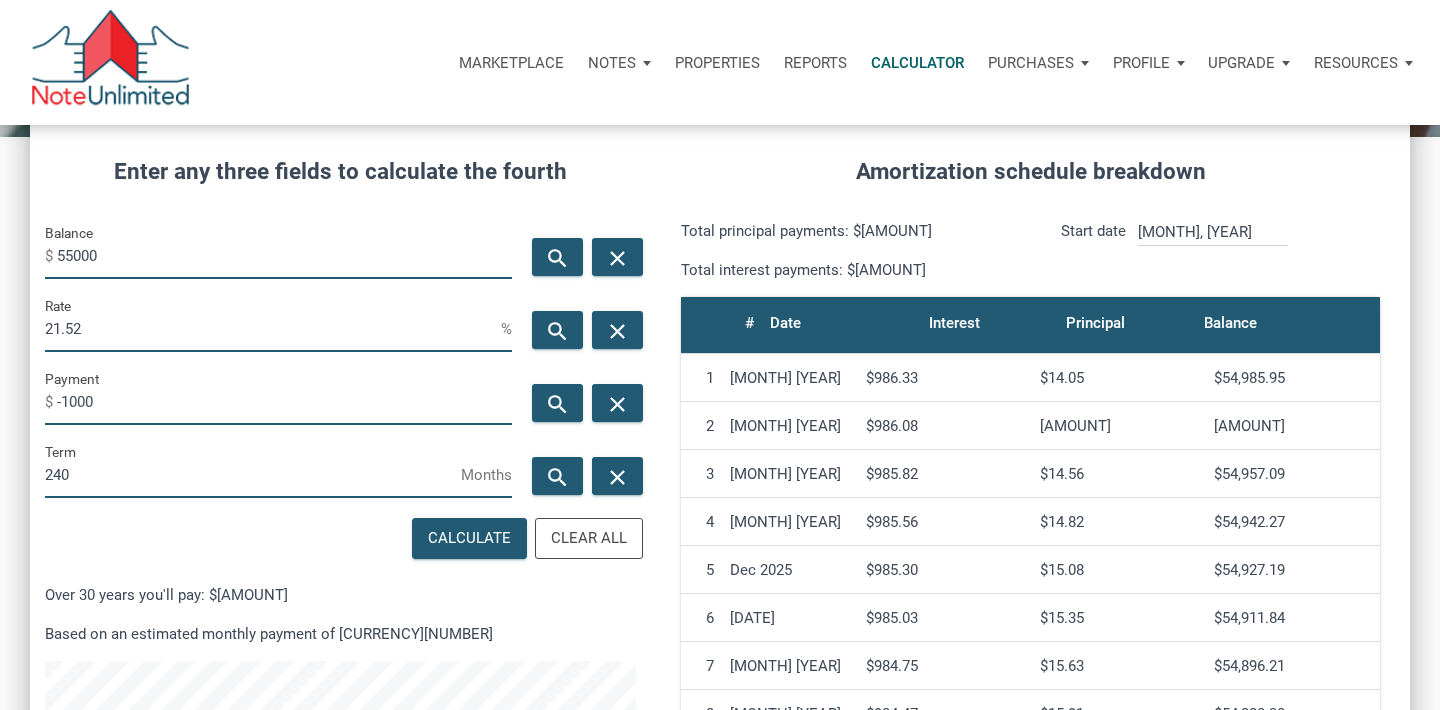 click on "55000" at bounding box center (284, 256) 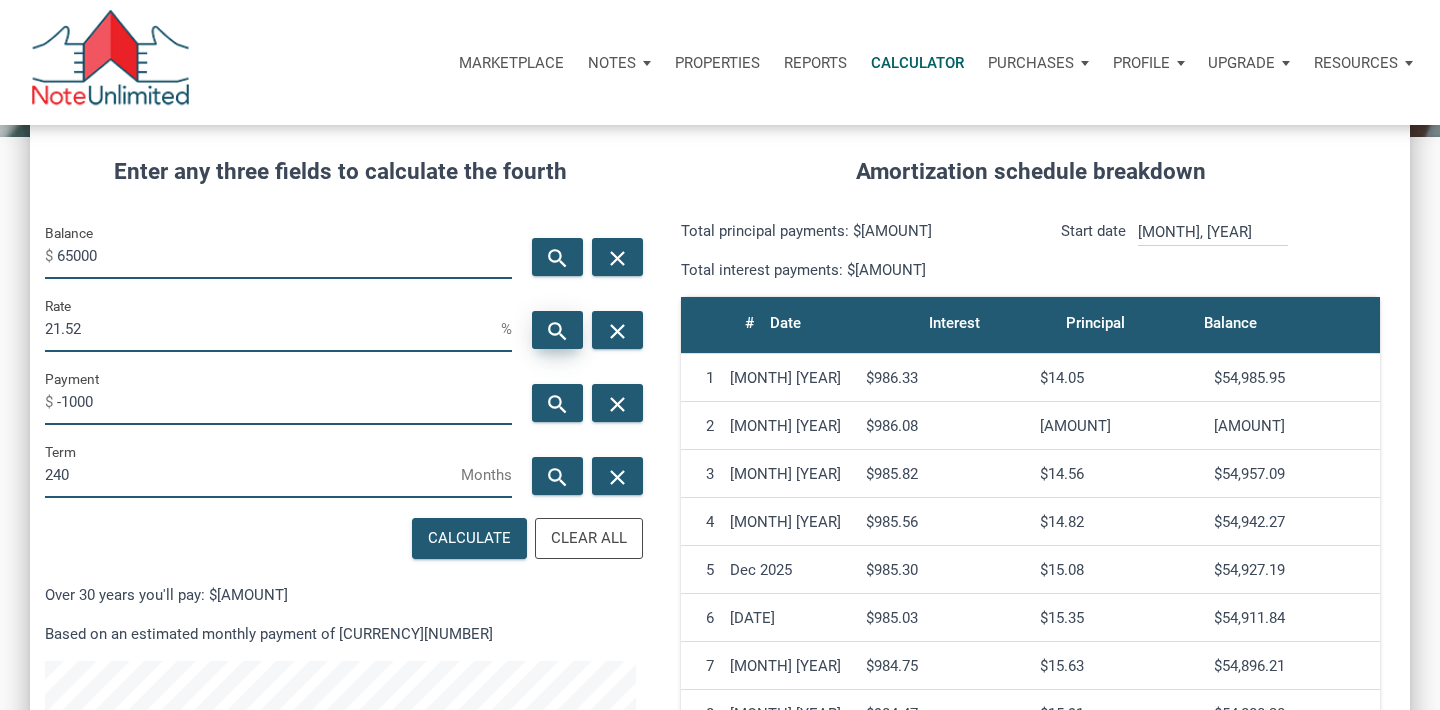type on "65000" 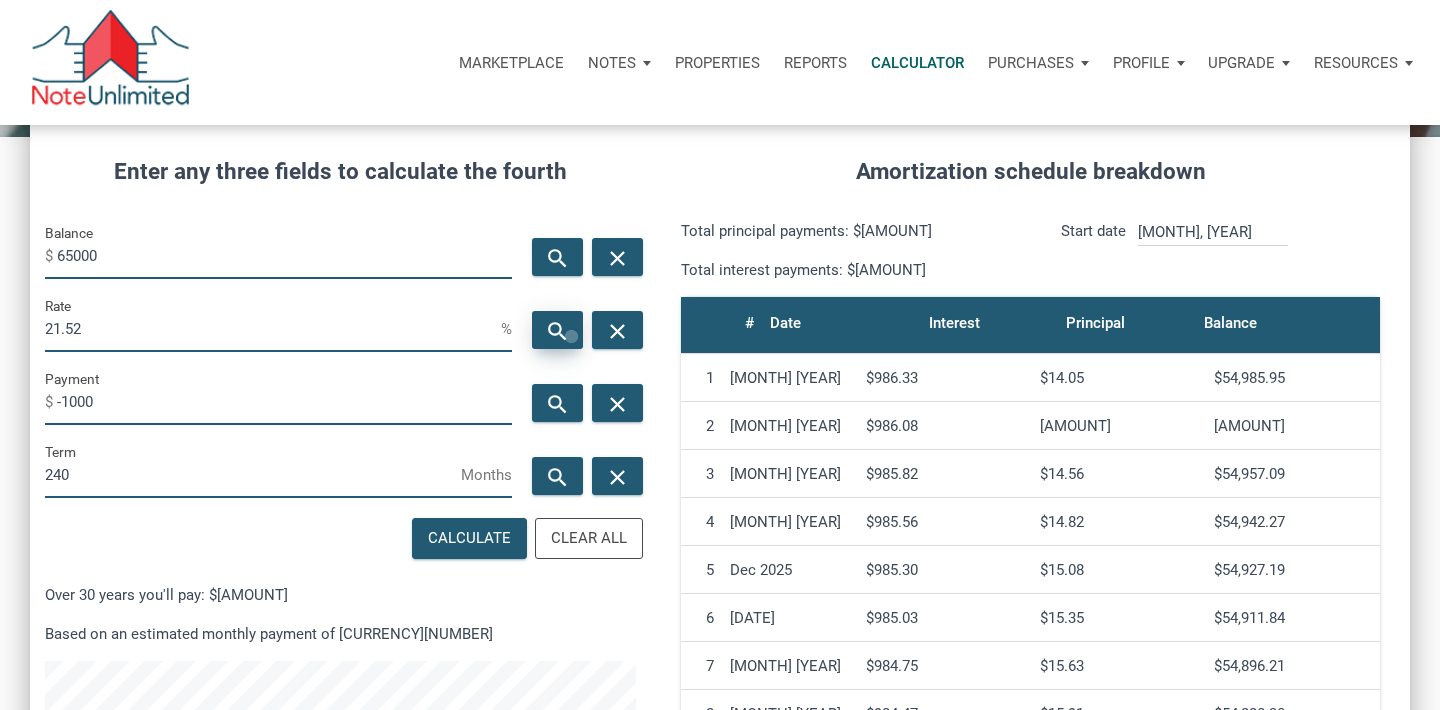 click on "search" at bounding box center [557, 330] 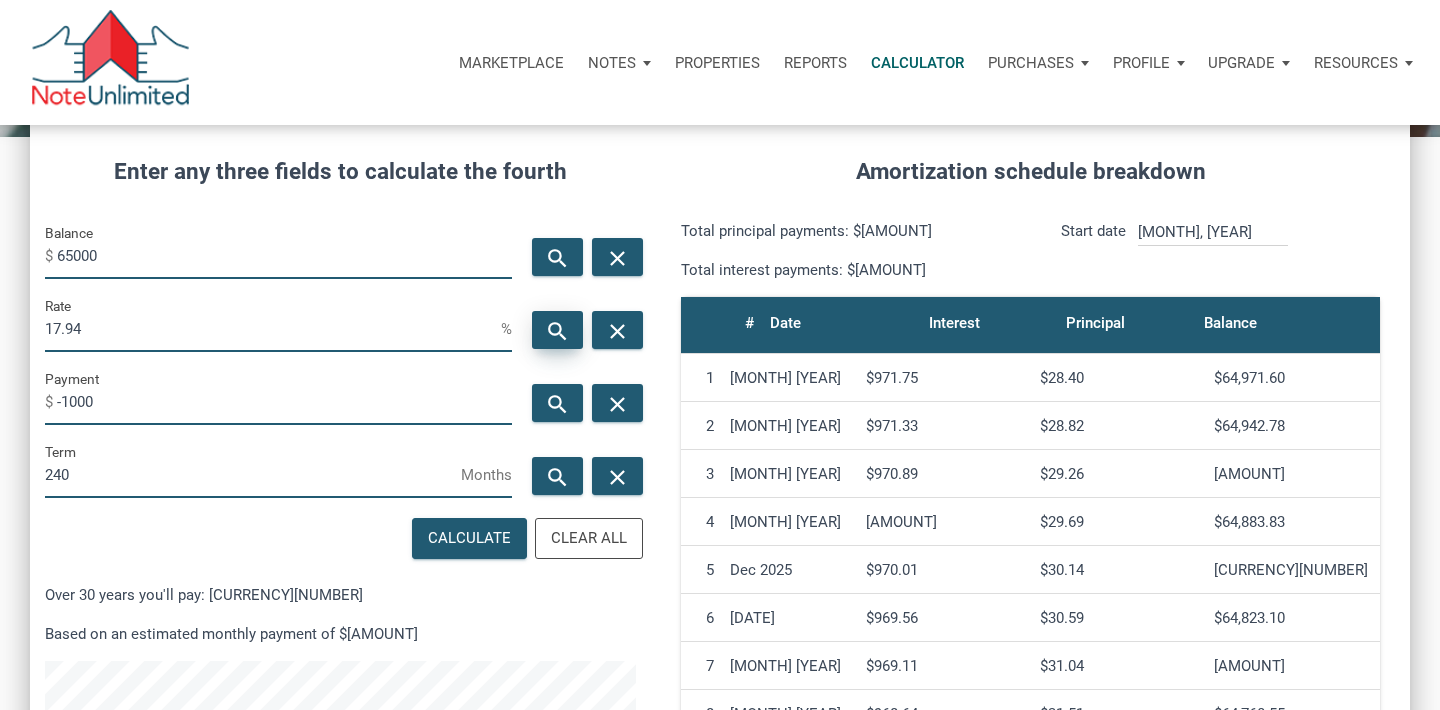 scroll, scrollTop: 999036, scrollLeft: 998620, axis: both 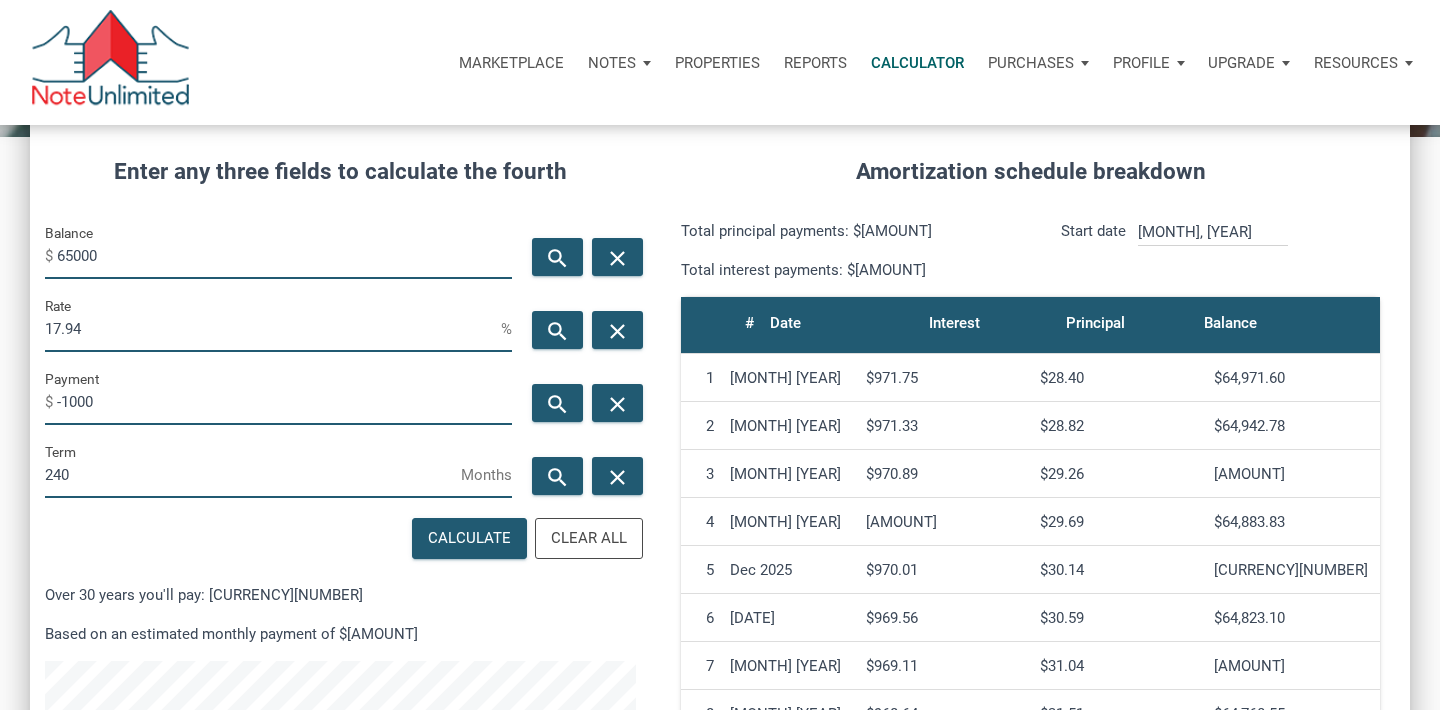 drag, startPoint x: 109, startPoint y: 260, endPoint x: 0, endPoint y: 225, distance: 114.48144 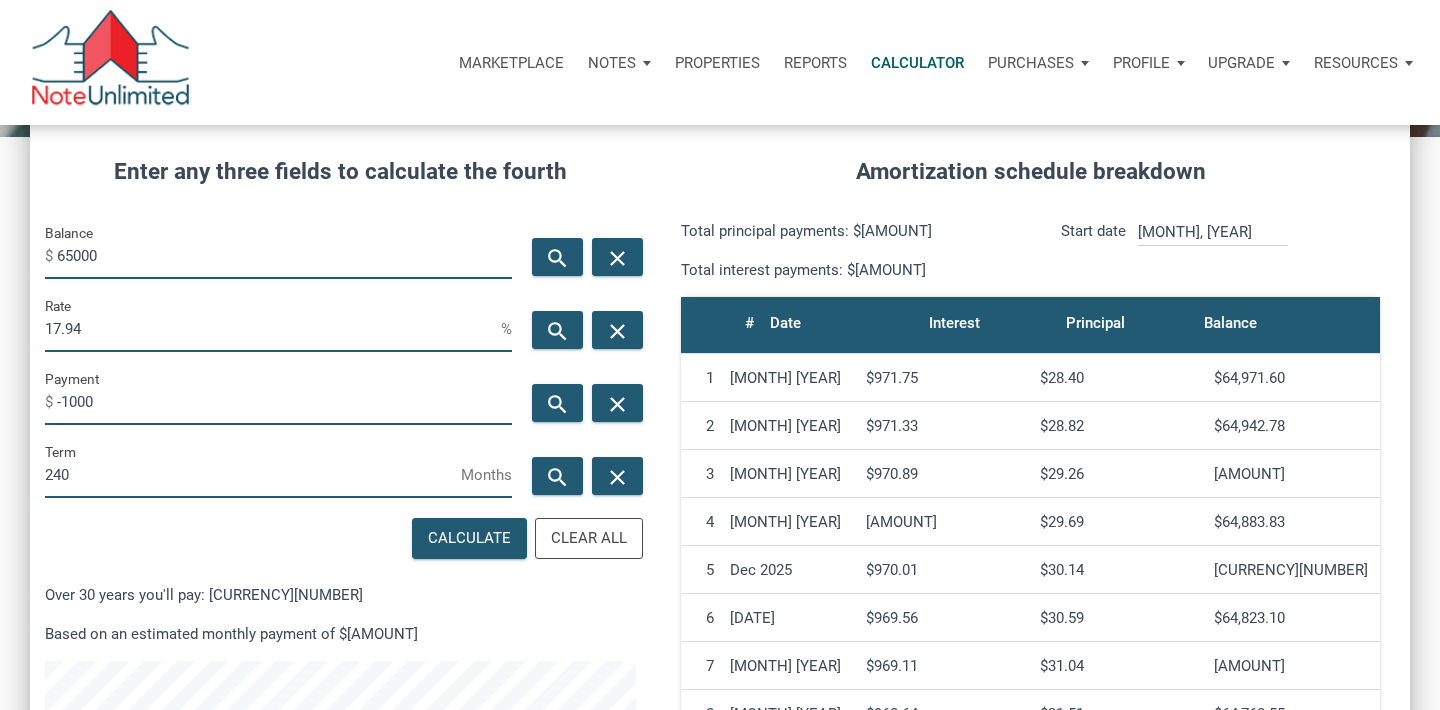 drag, startPoint x: 108, startPoint y: 327, endPoint x: 0, endPoint y: 283, distance: 116.61904 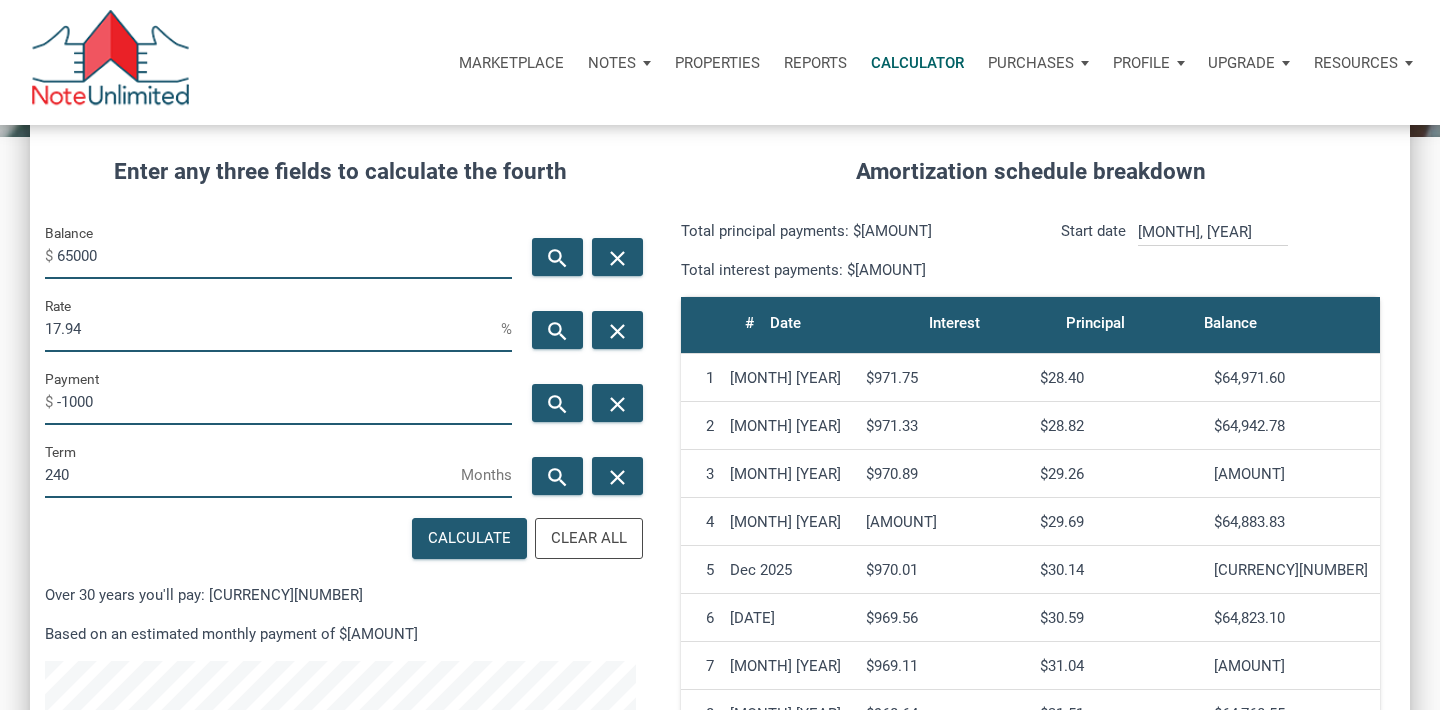 drag, startPoint x: 73, startPoint y: 478, endPoint x: 14, endPoint y: 478, distance: 59 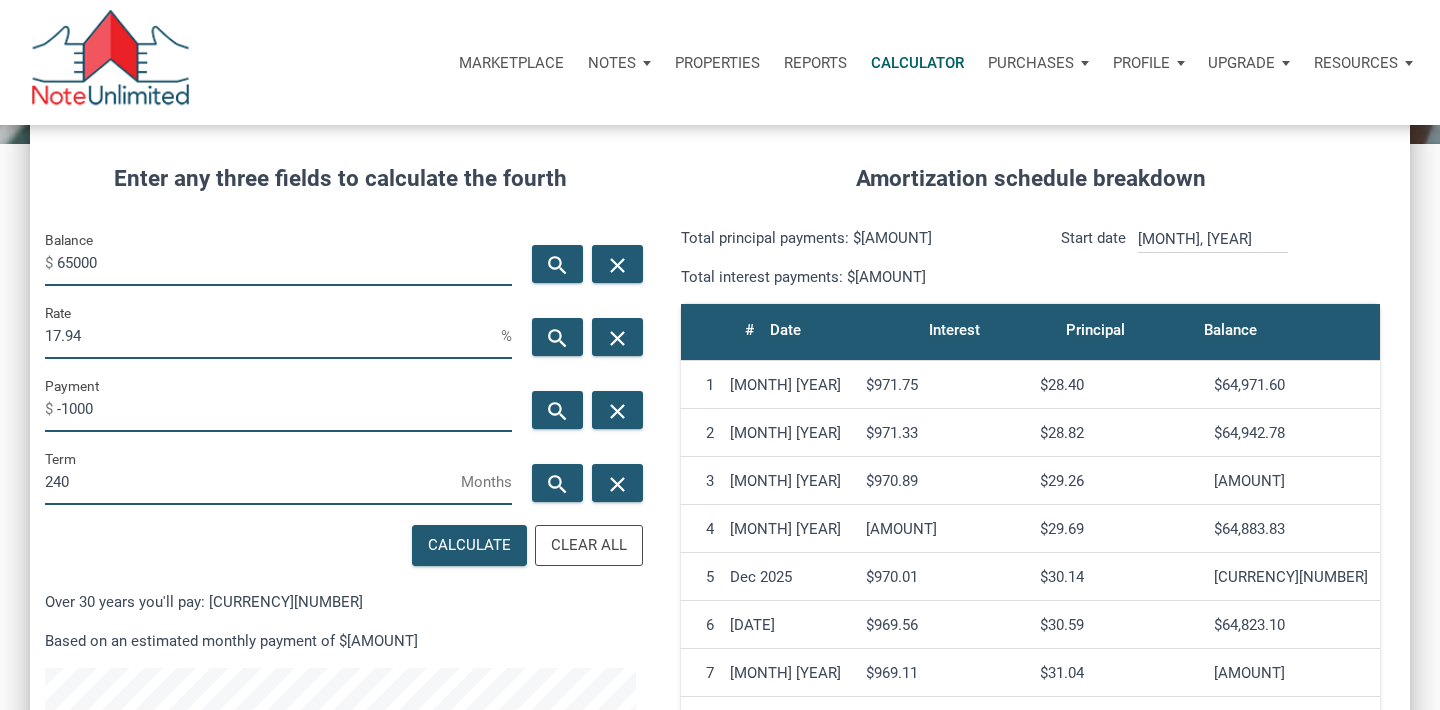scroll, scrollTop: 233, scrollLeft: 0, axis: vertical 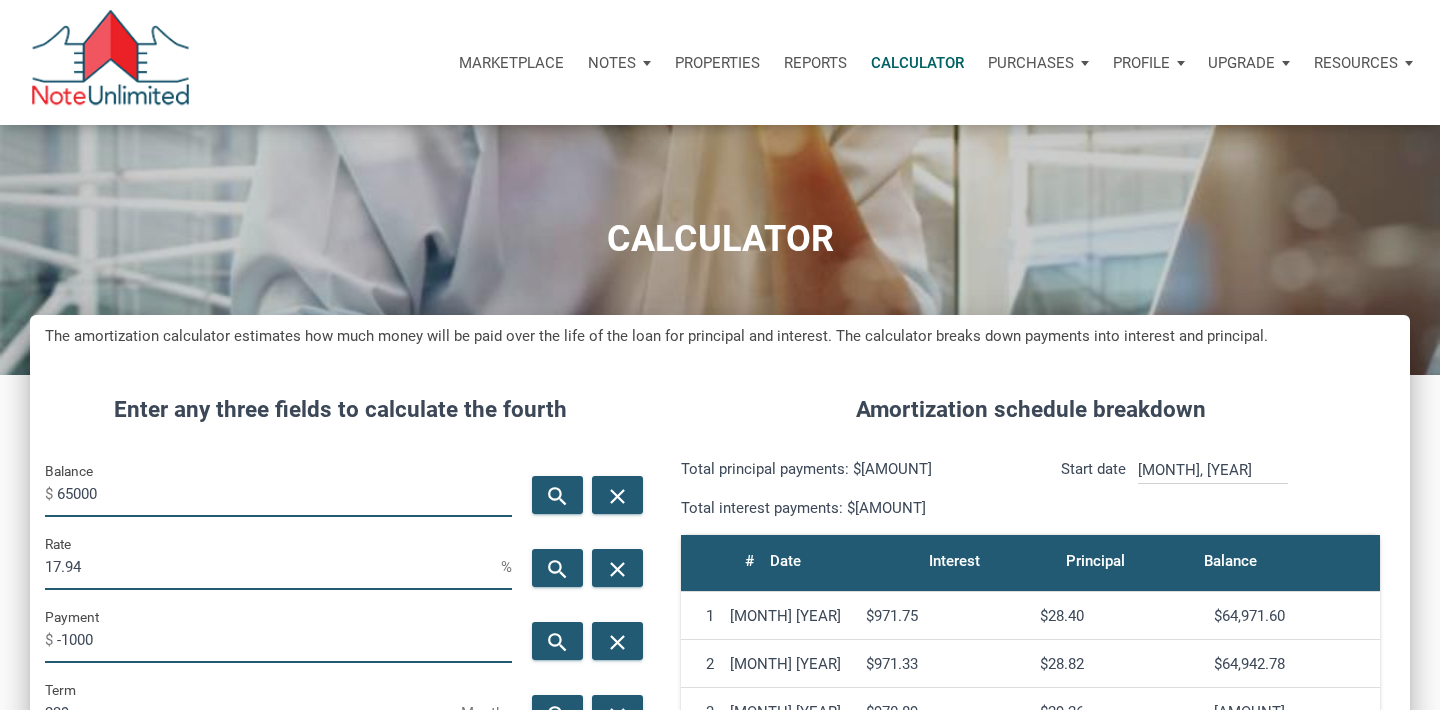 type on "239" 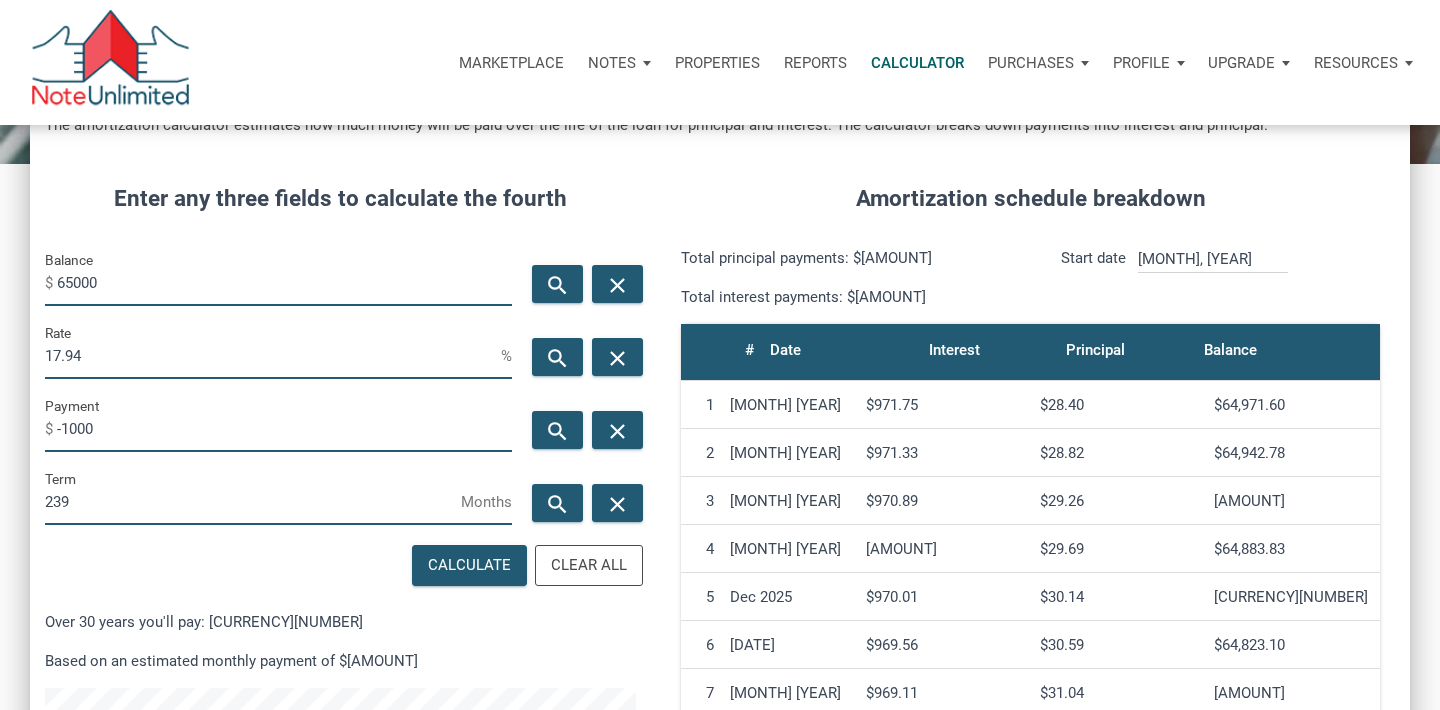 scroll, scrollTop: 212, scrollLeft: 0, axis: vertical 